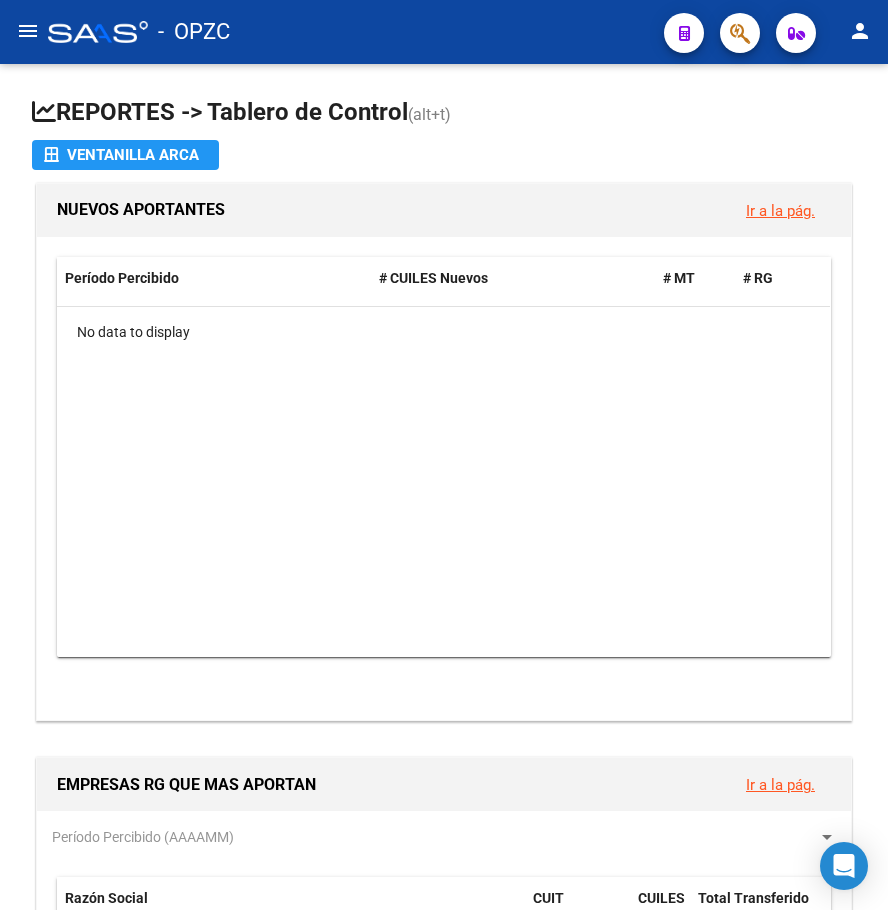 scroll, scrollTop: 0, scrollLeft: 0, axis: both 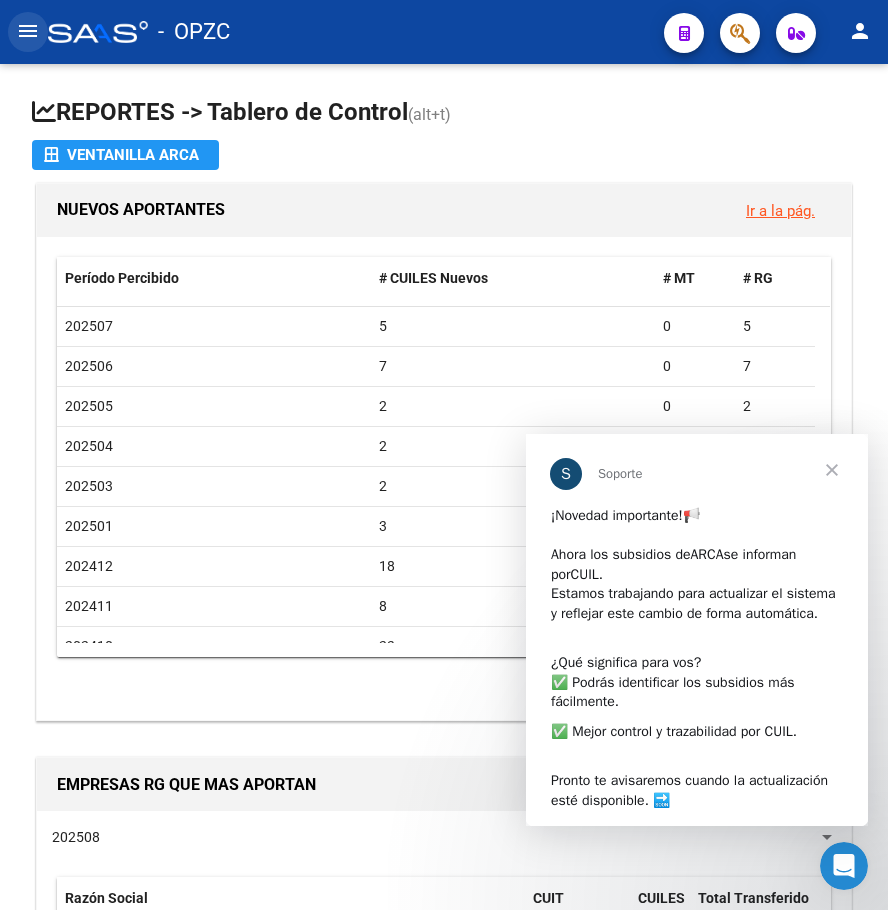 click on "menu" 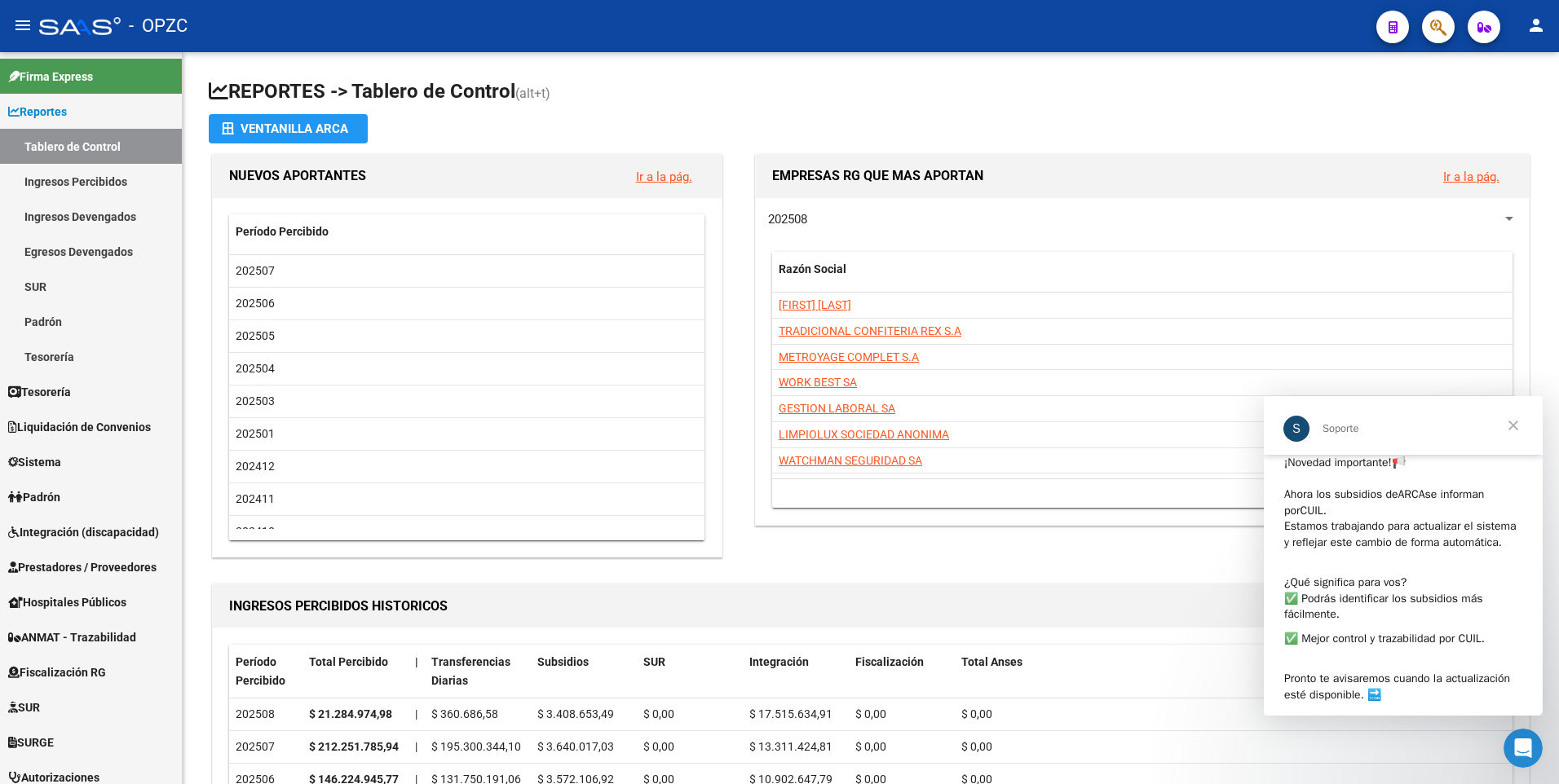 scroll, scrollTop: 8, scrollLeft: 0, axis: vertical 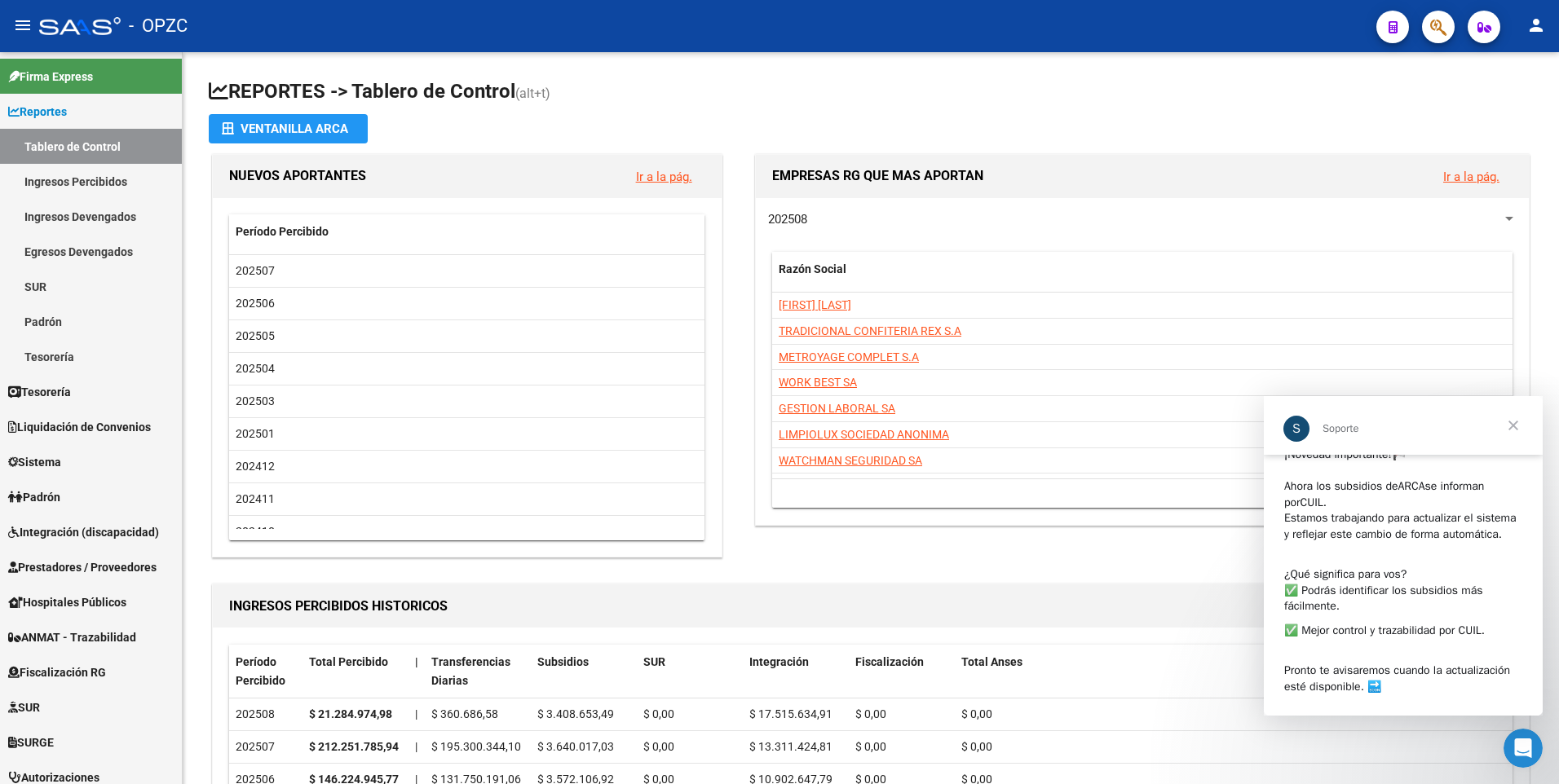 click at bounding box center (1513, 425) 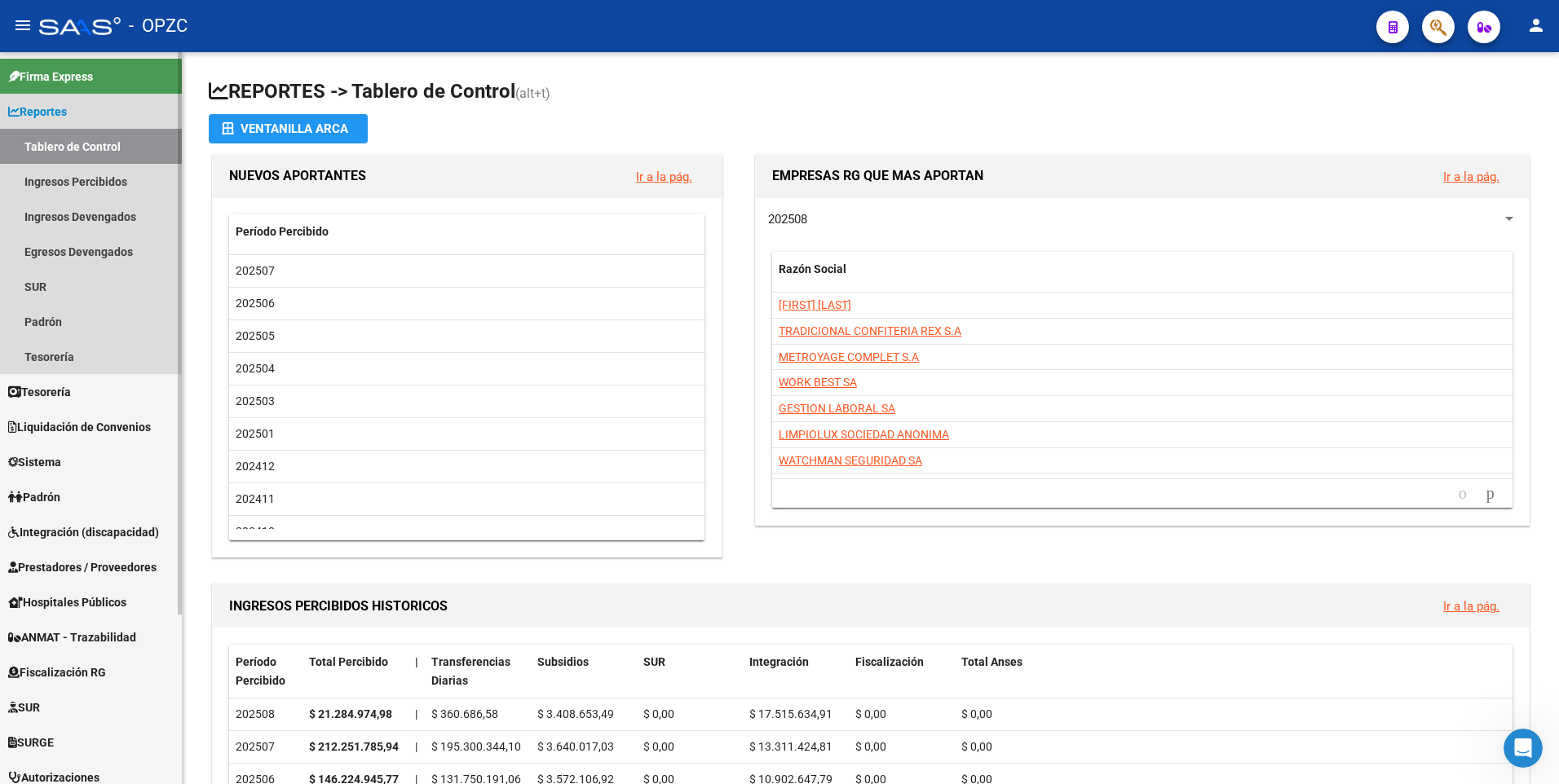 click on "Reportes" at bounding box center [38, 112] 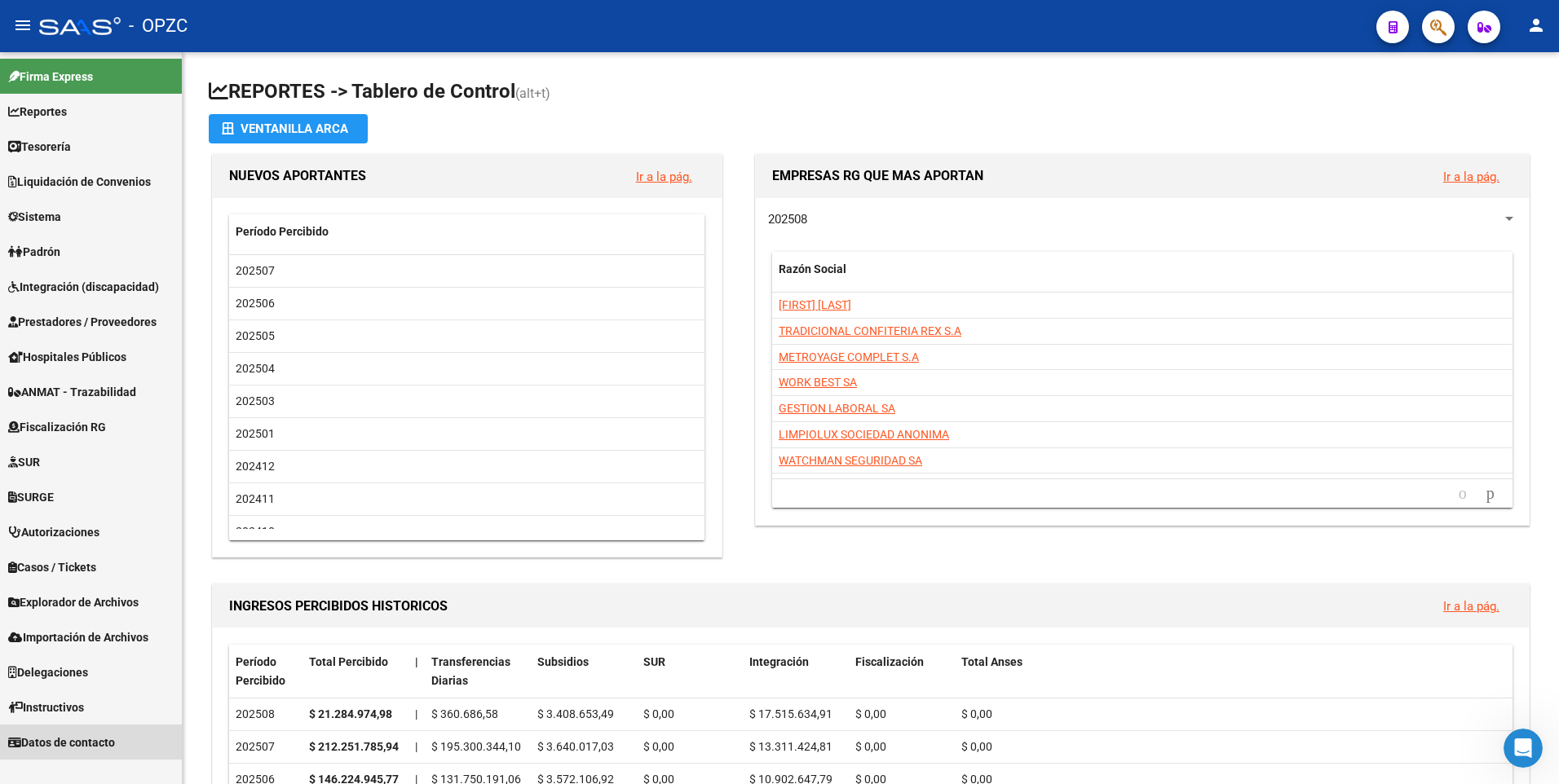 click on "Datos de contacto" at bounding box center [61, 742] 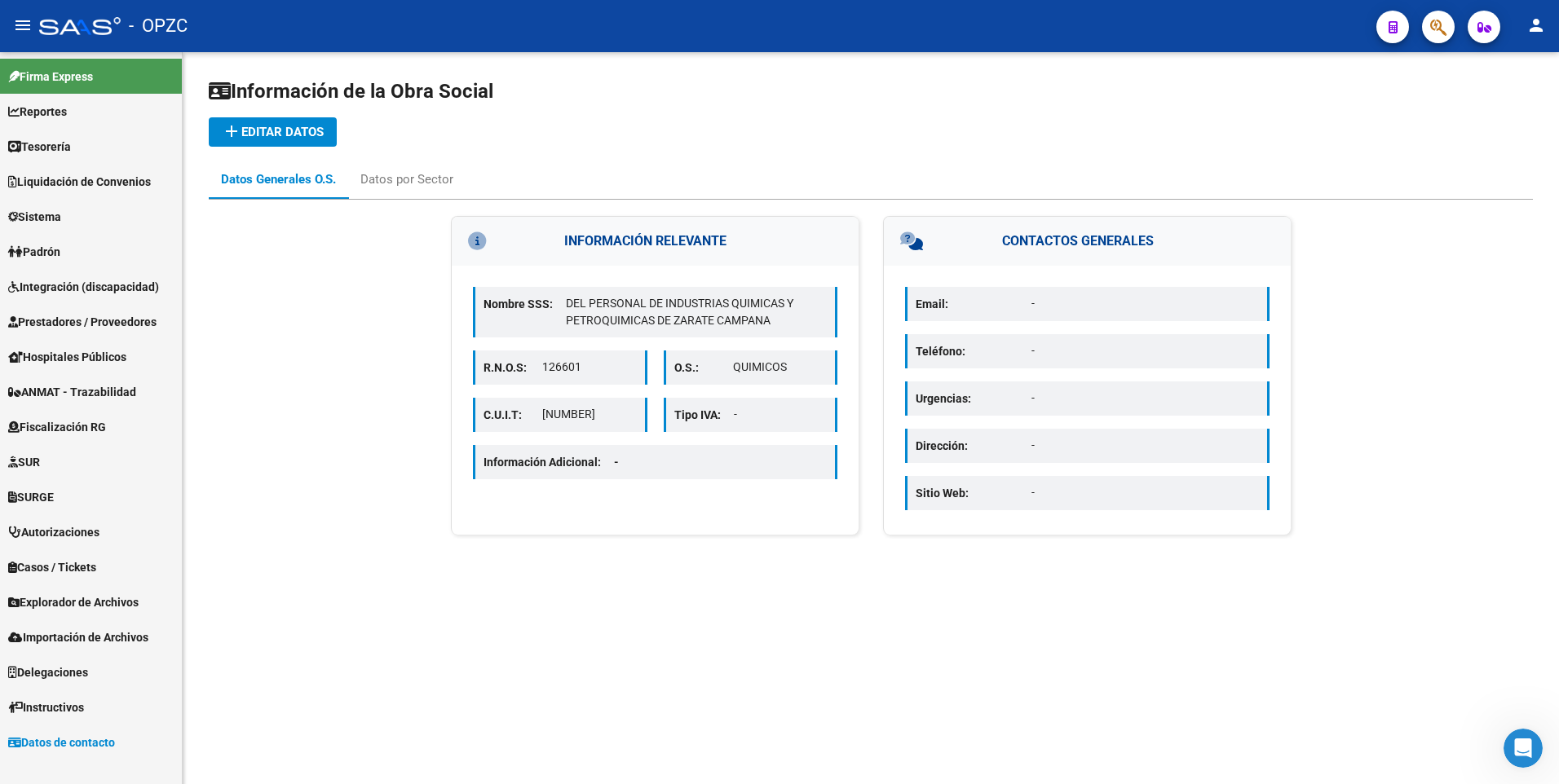 click on "-" at bounding box center (1145, 303) 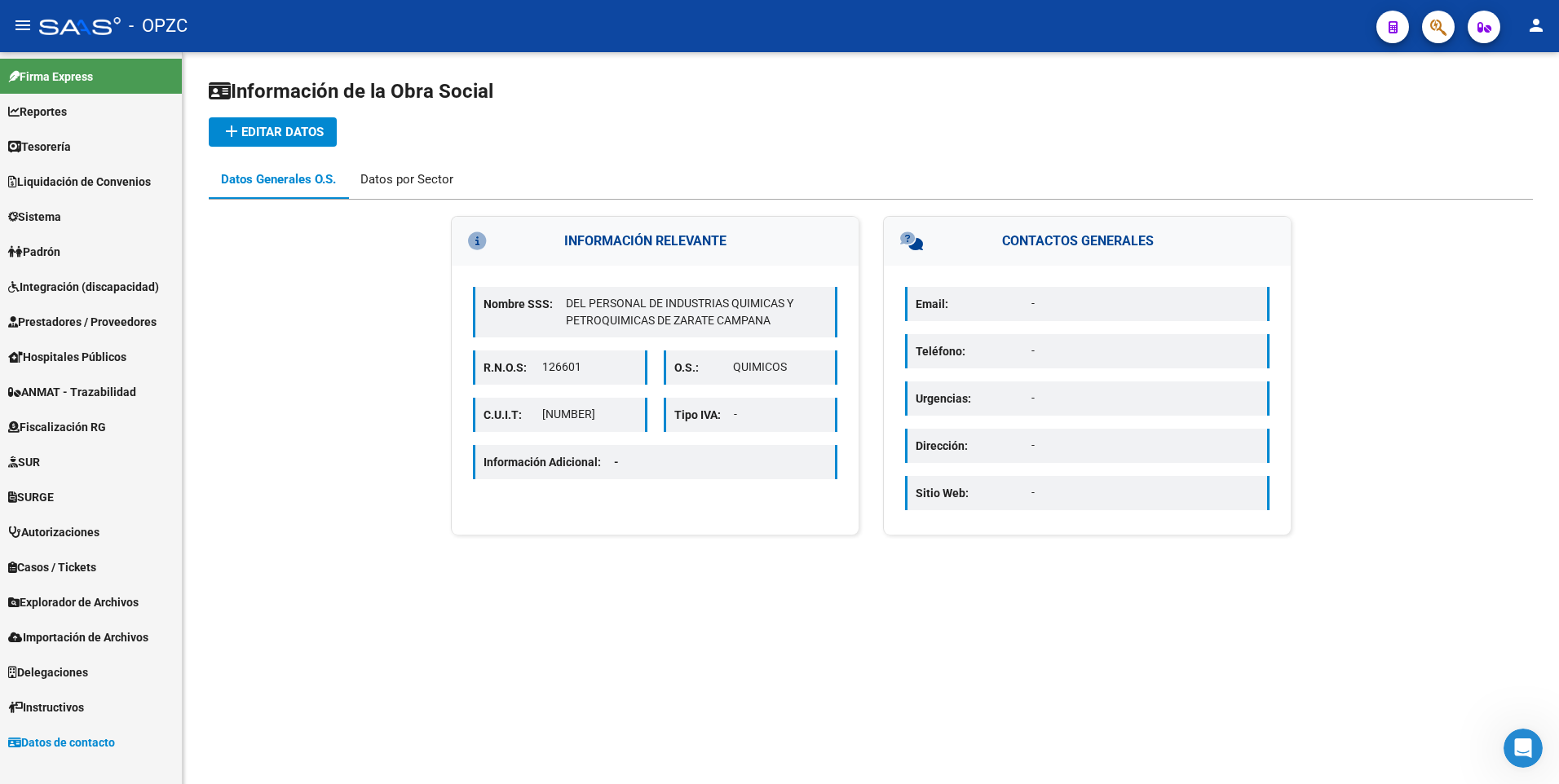 click on "Datos por Sector" at bounding box center (407, 179) 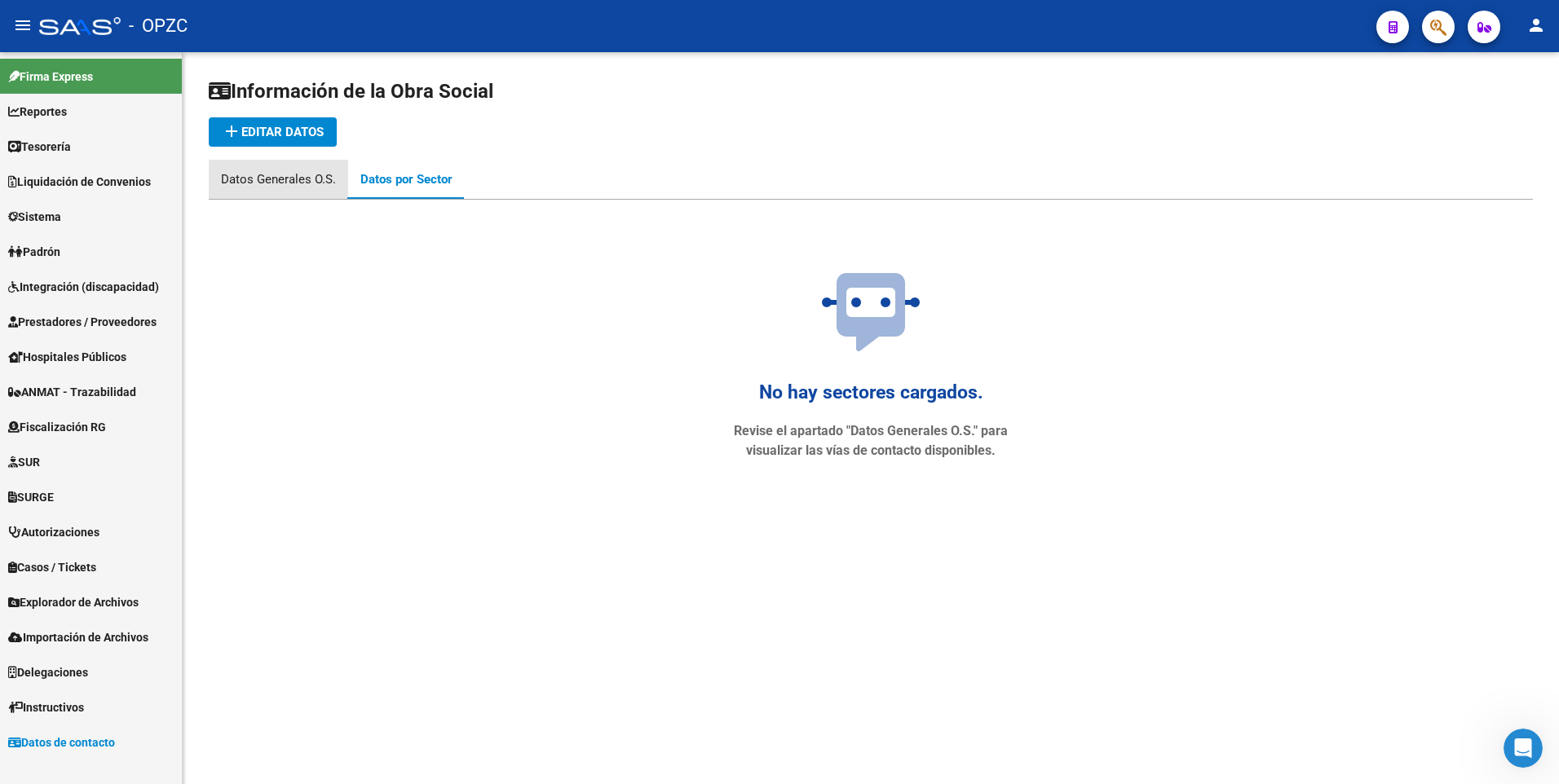click on "Datos Generales O.S." at bounding box center [278, 179] 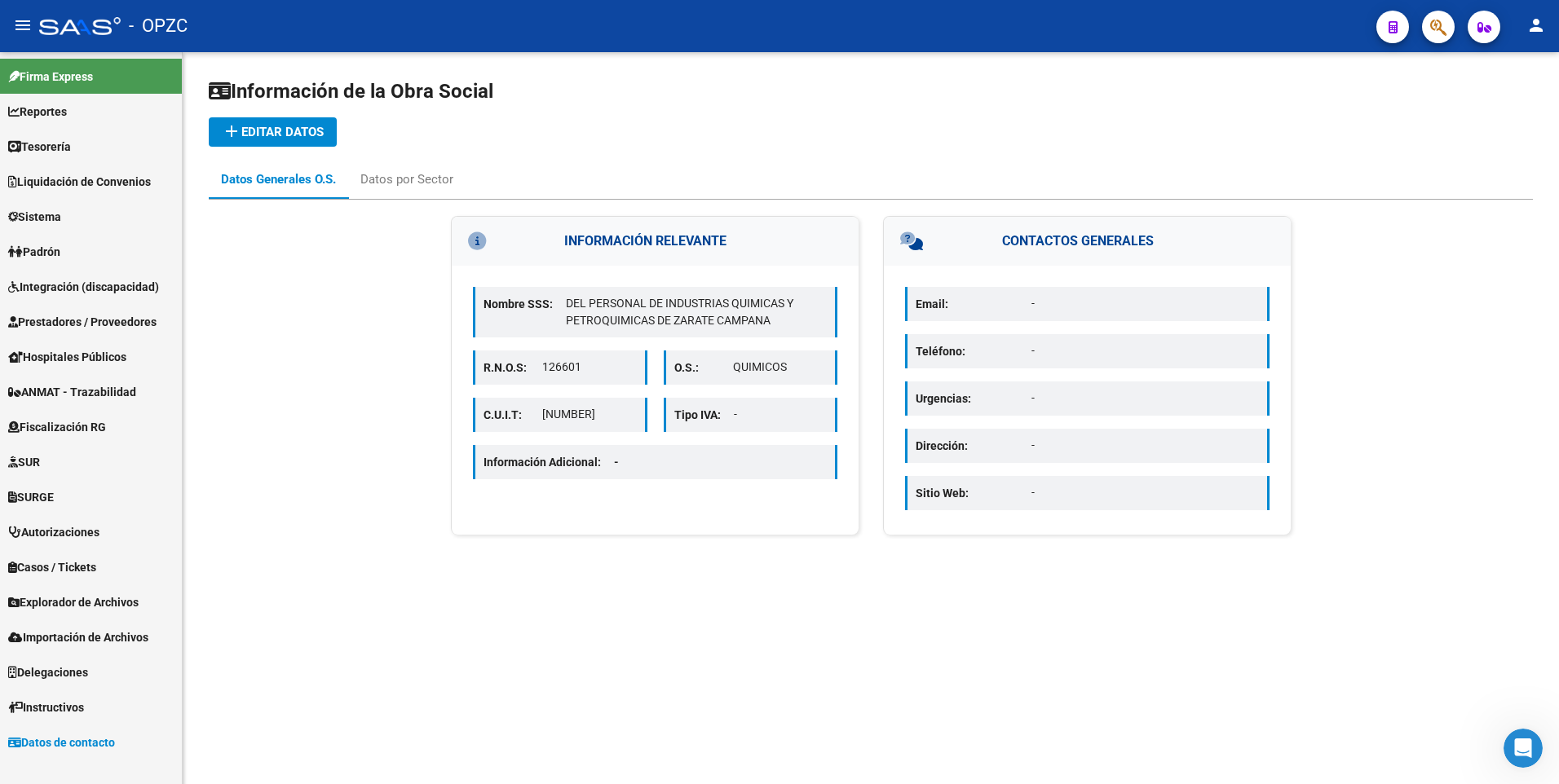 click on "Email:" at bounding box center (974, 304) 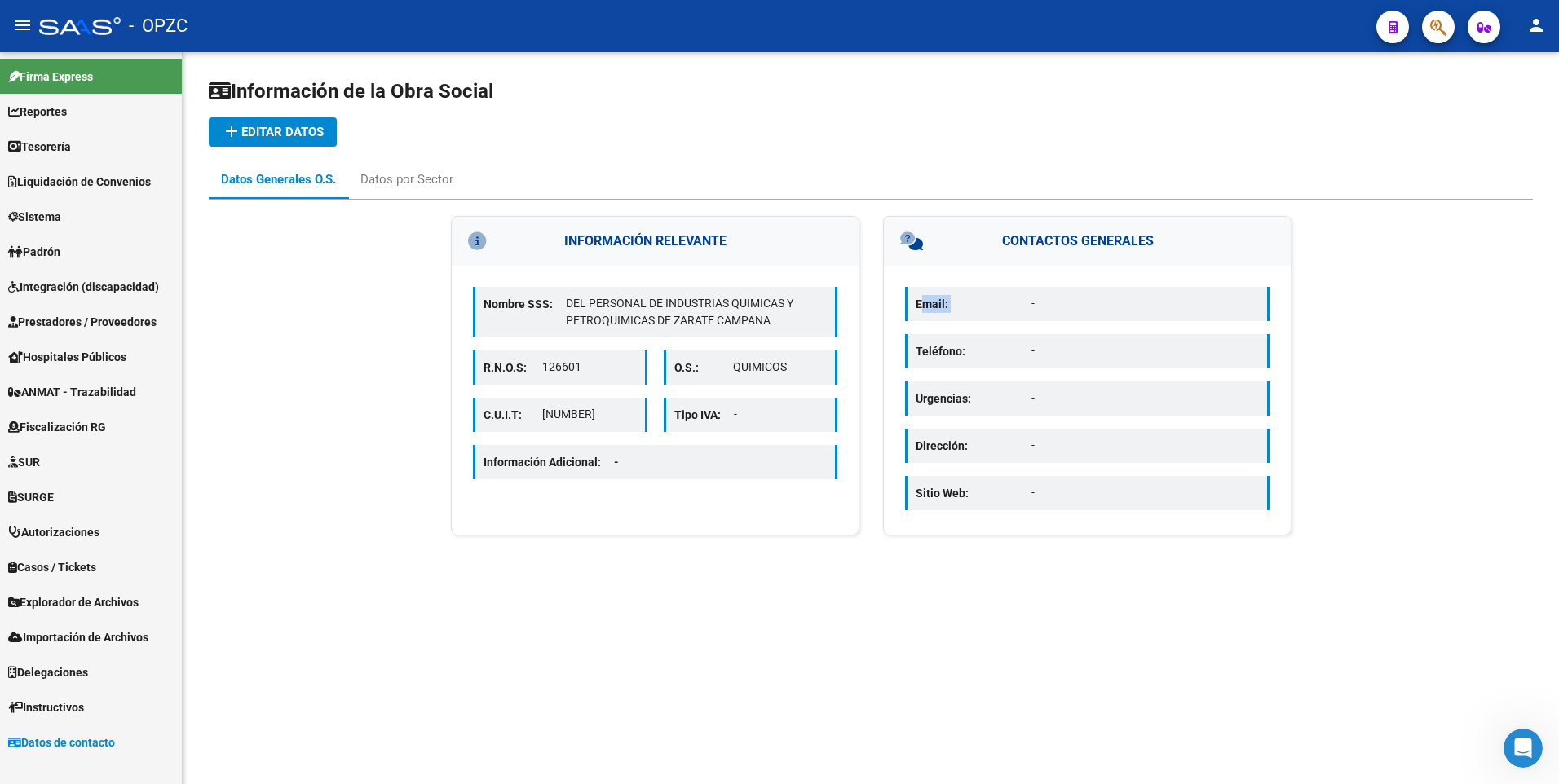click on "Email:" at bounding box center [974, 304] 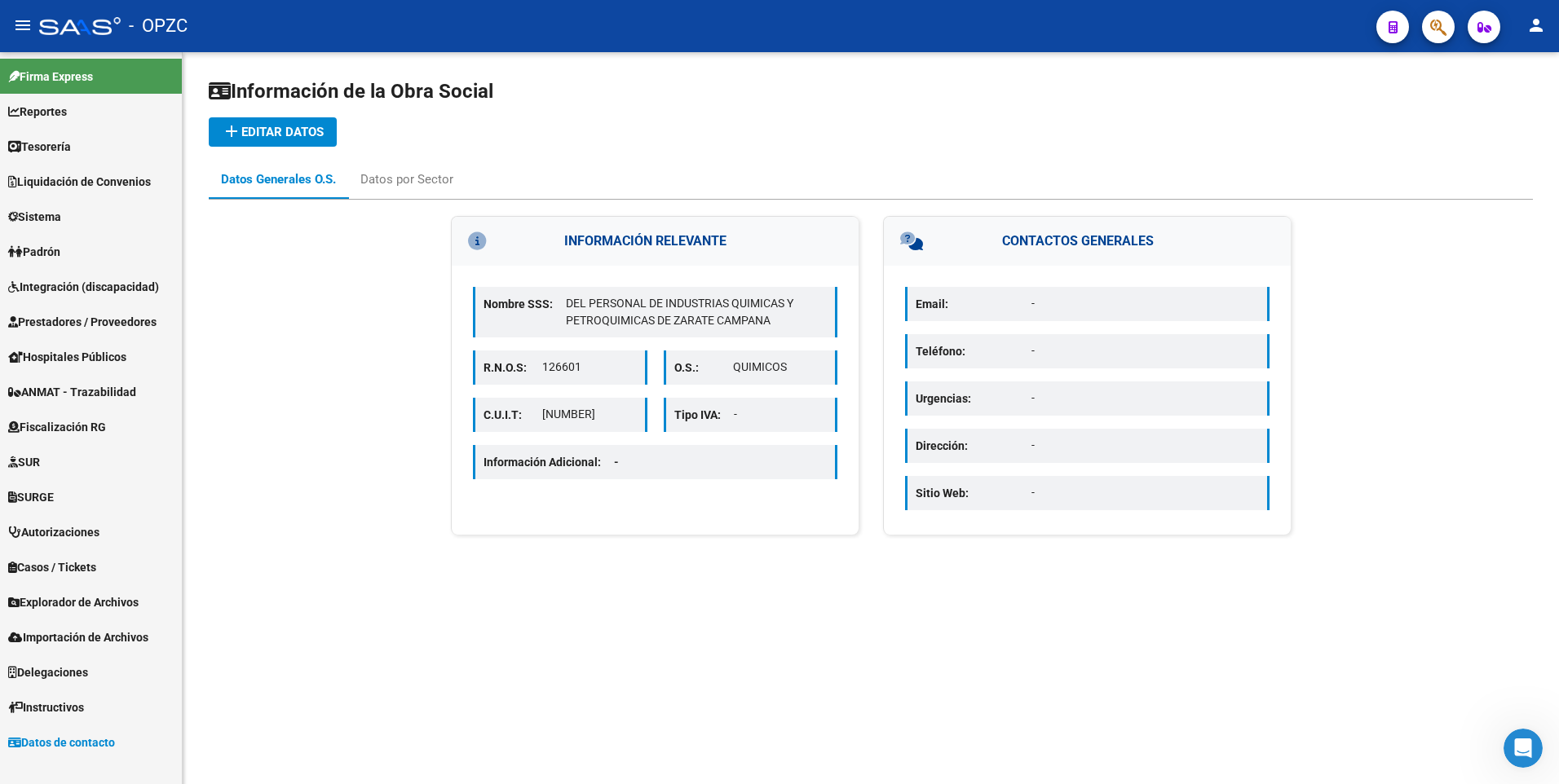 drag, startPoint x: 952, startPoint y: 304, endPoint x: 962, endPoint y: 353, distance: 50.009999 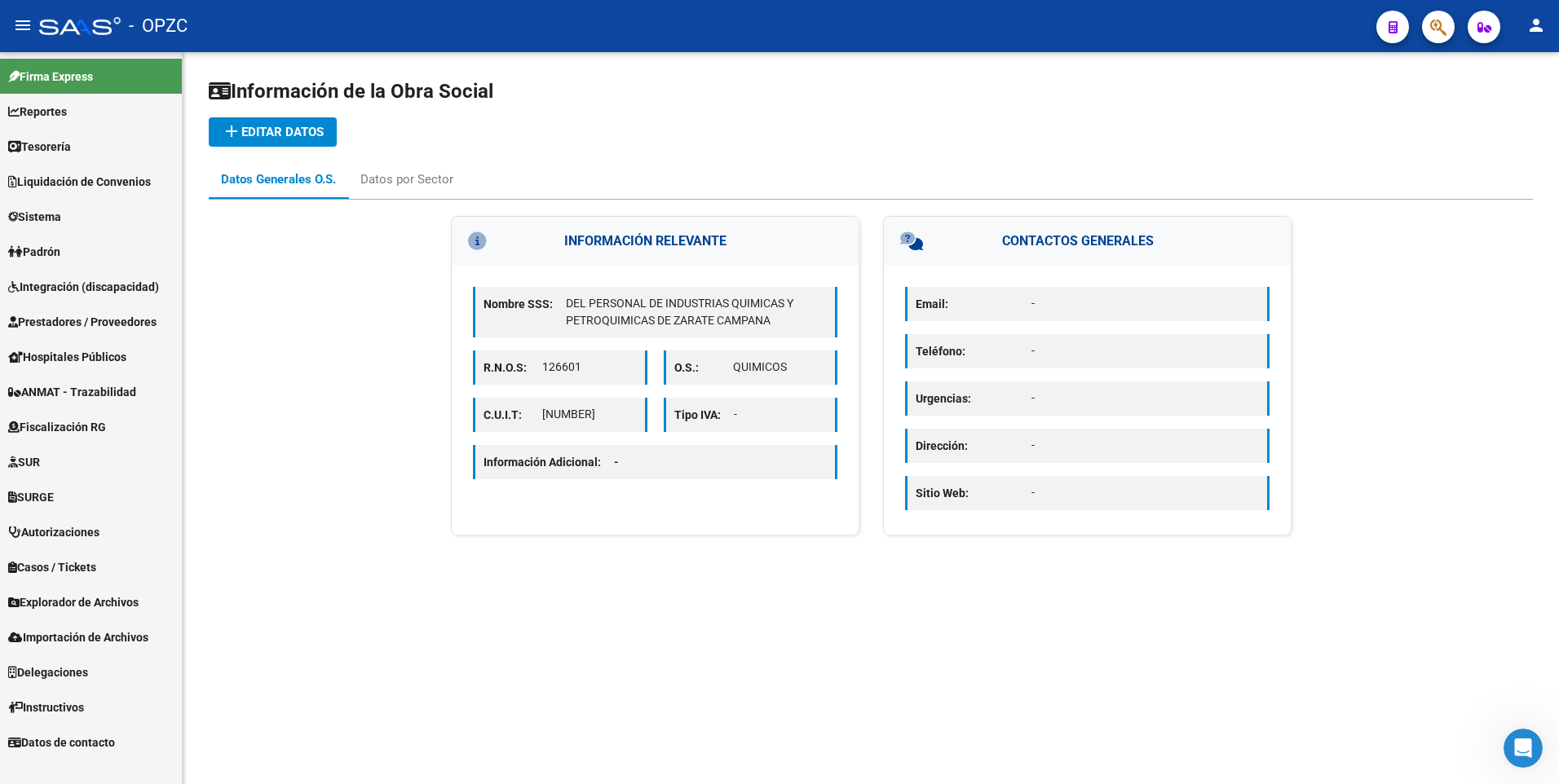 click on "Email:   -" at bounding box center (1087, 304) 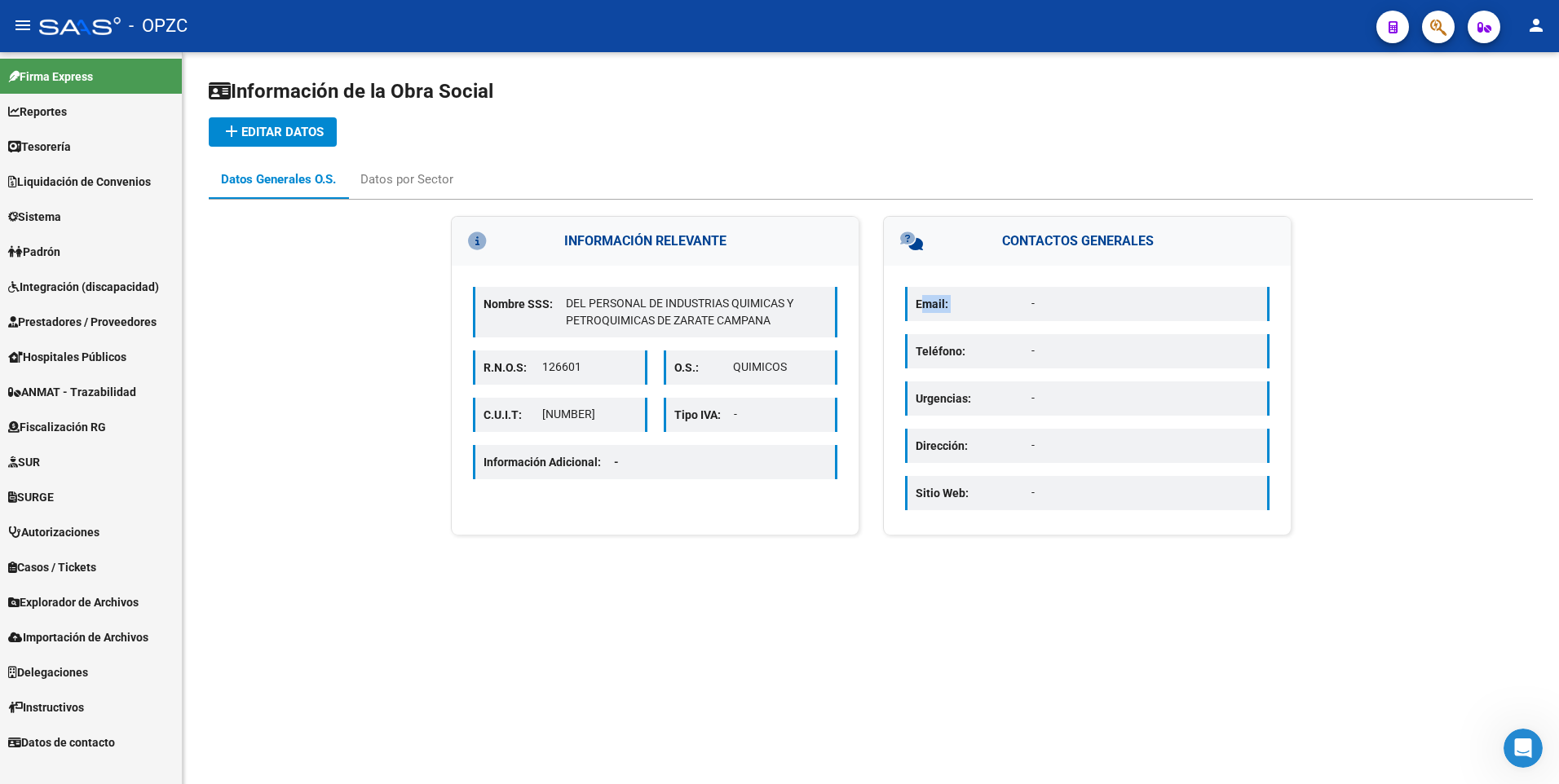 click on "Email:" at bounding box center (974, 304) 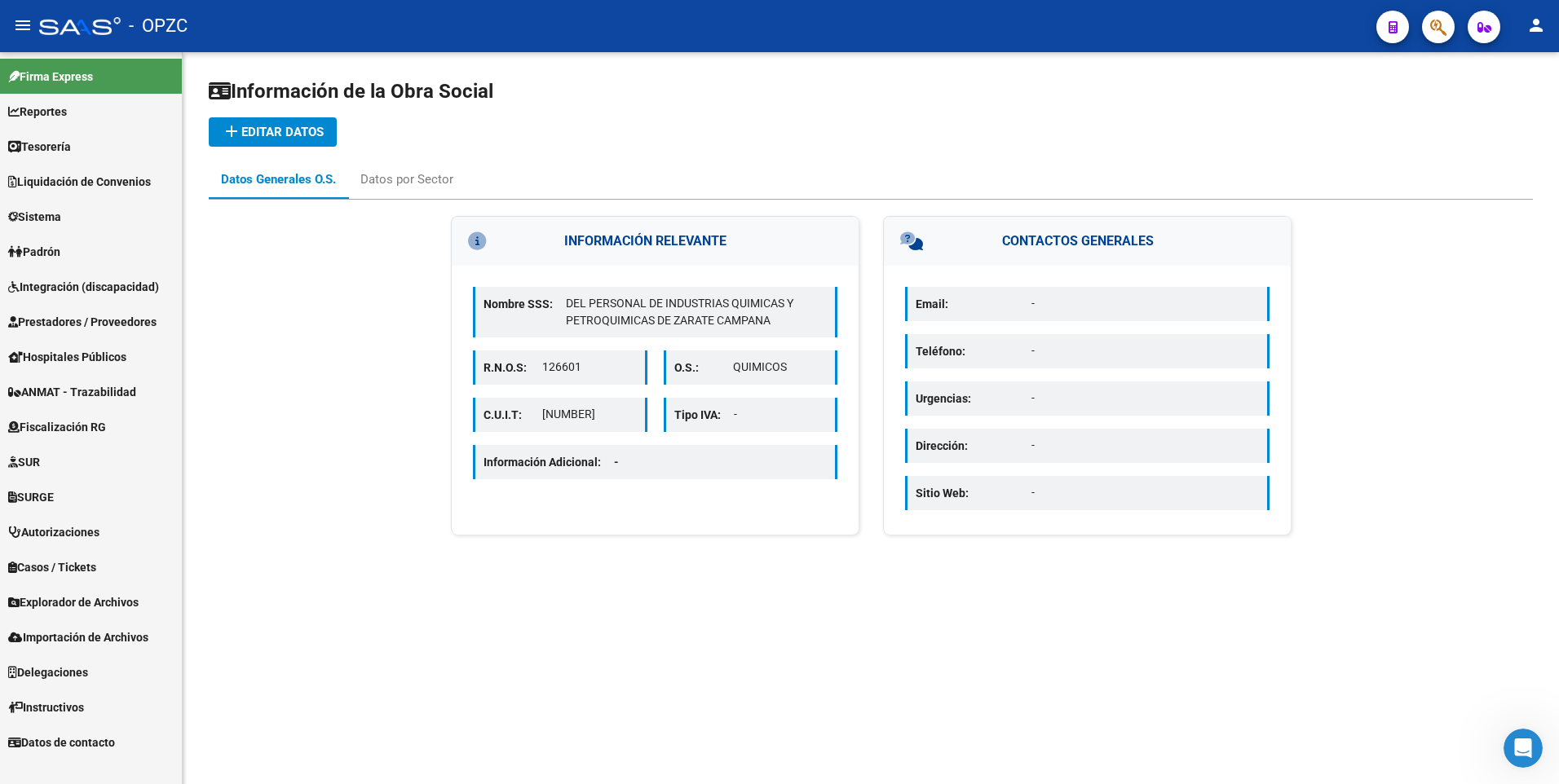 click on "Email:" at bounding box center (974, 304) 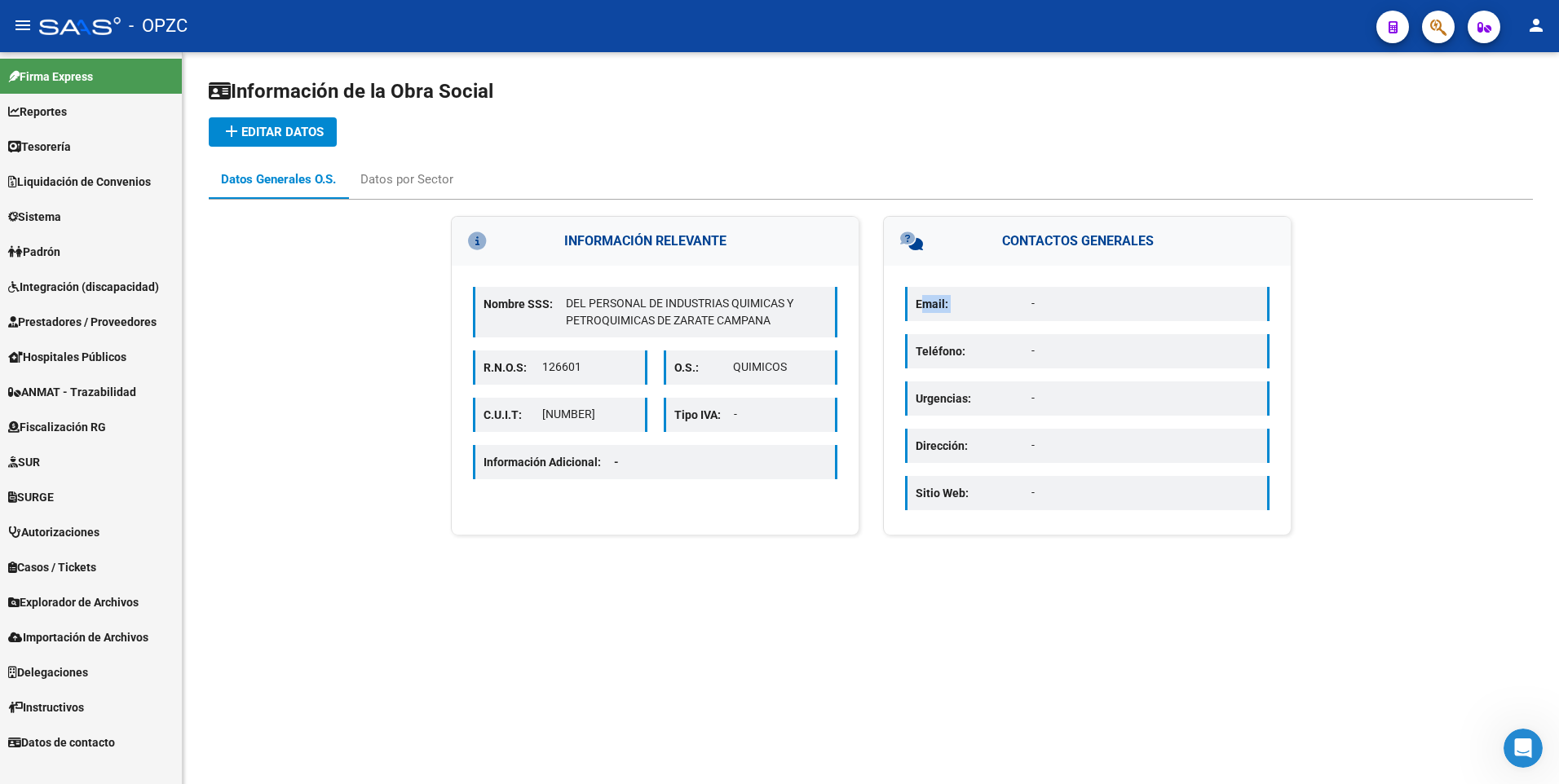 click on "Email:" at bounding box center (974, 304) 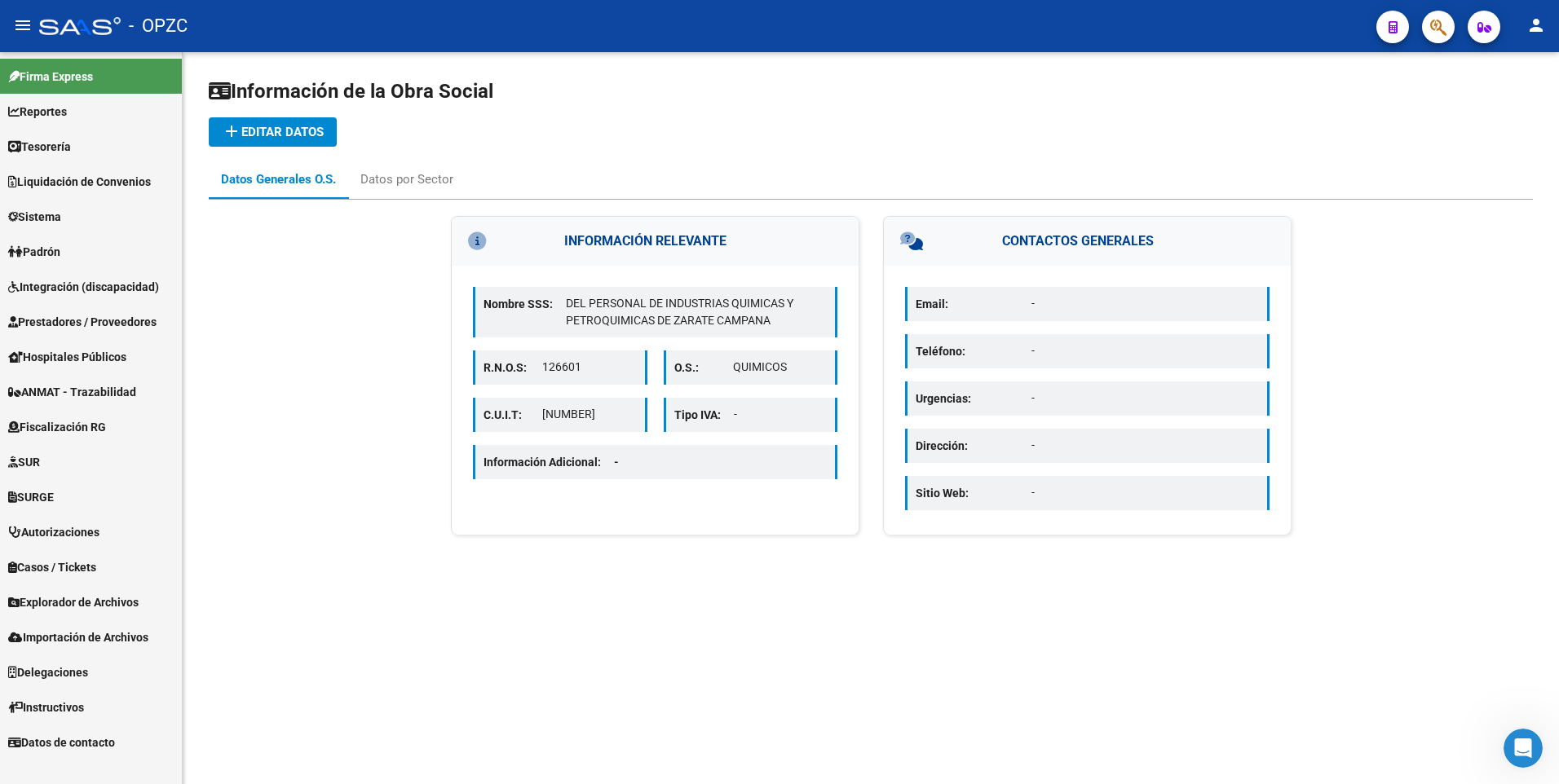 click on "INFORMACIÓN RELEVANTE   Nombre SSS:   DEL PERSONAL DE INDUSTRIAS  QUIMICAS Y PETROQUIMICAS DE ZARATE CAMPANA   R.N.O.S:   [NUMBER]   O.S.:   QUIMICOS   C.U.I.T:   [NUMBER]   Tipo IVA:   -   Información Adicional:  -  CONTACTOS GENERALES   Email:   -   Teléfono:   -   Urgencias:   -   Dirección:   -   Sitio Web:   -" at bounding box center [871, 377] 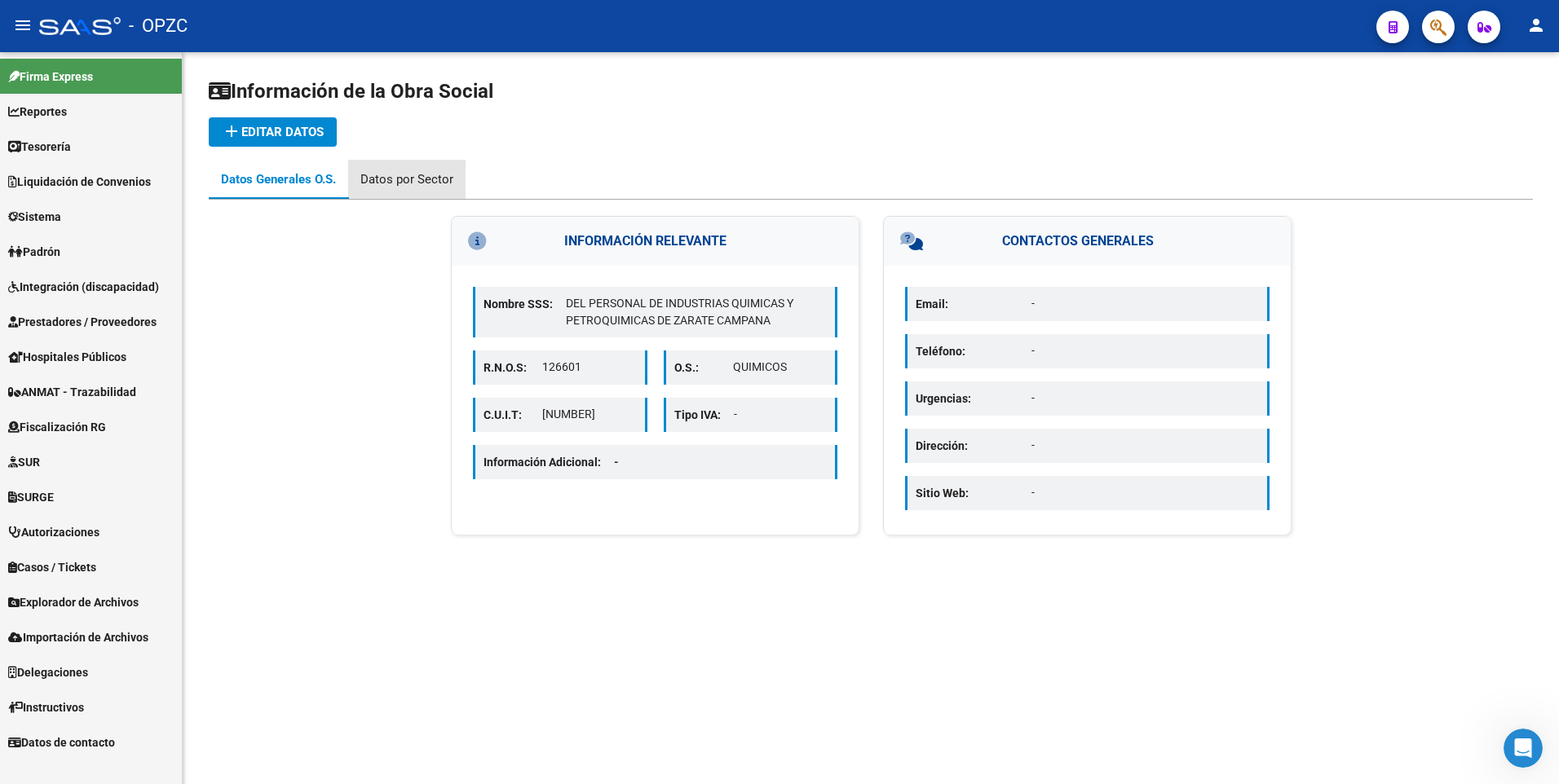 click on "Datos por Sector" at bounding box center [407, 179] 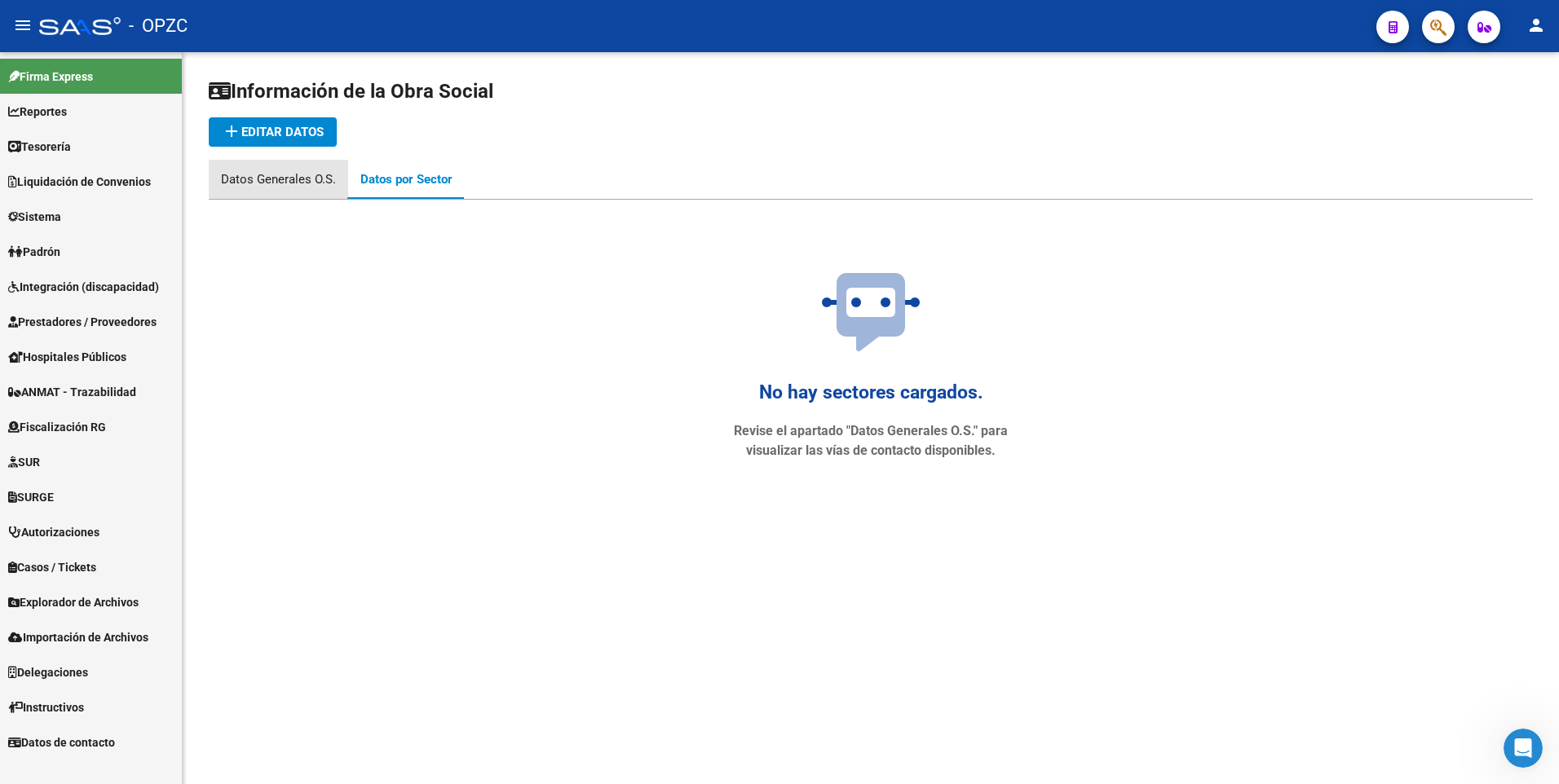 click on "Datos Generales O.S." at bounding box center [278, 179] 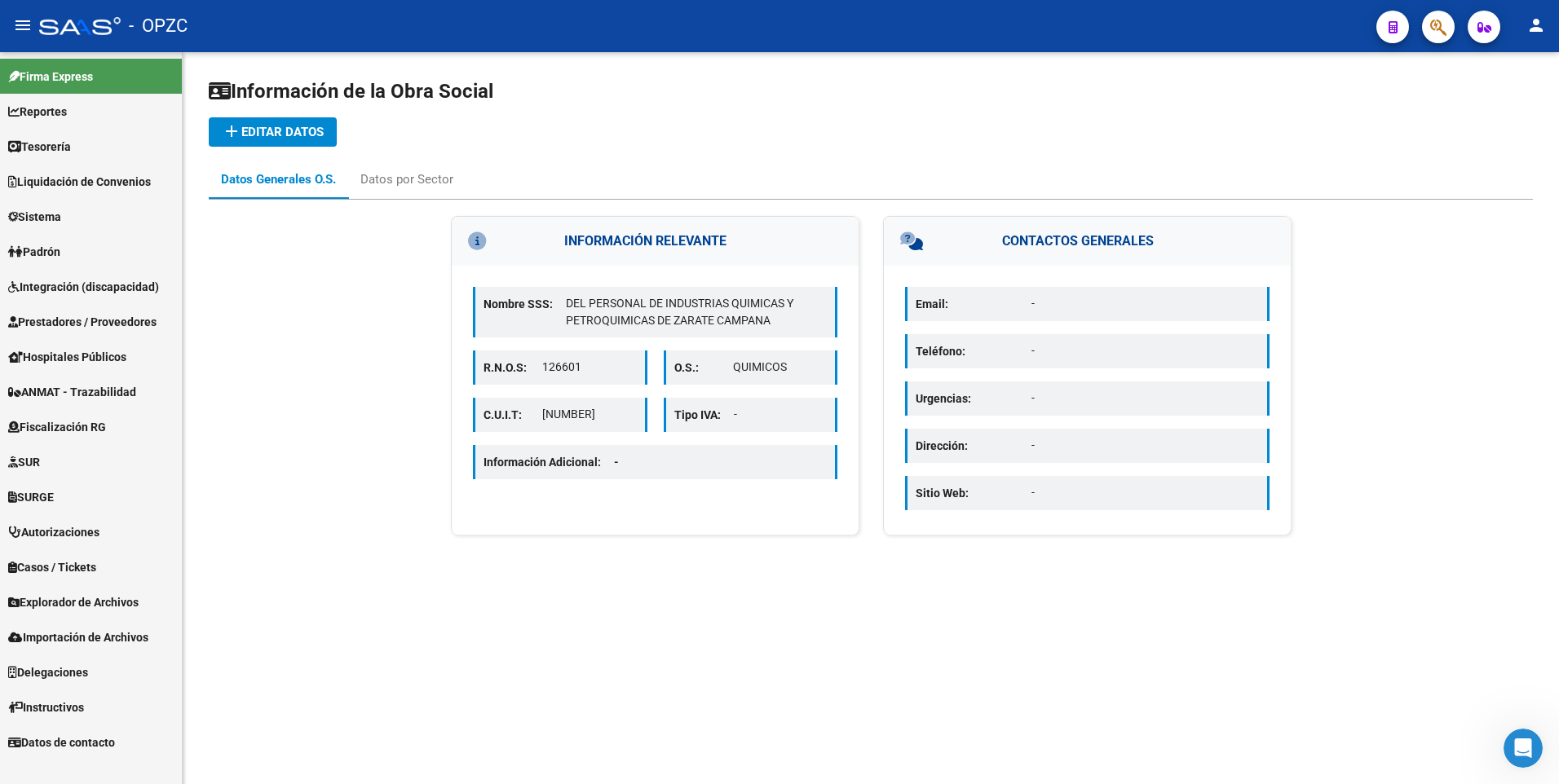 click on "add  Editar datos" 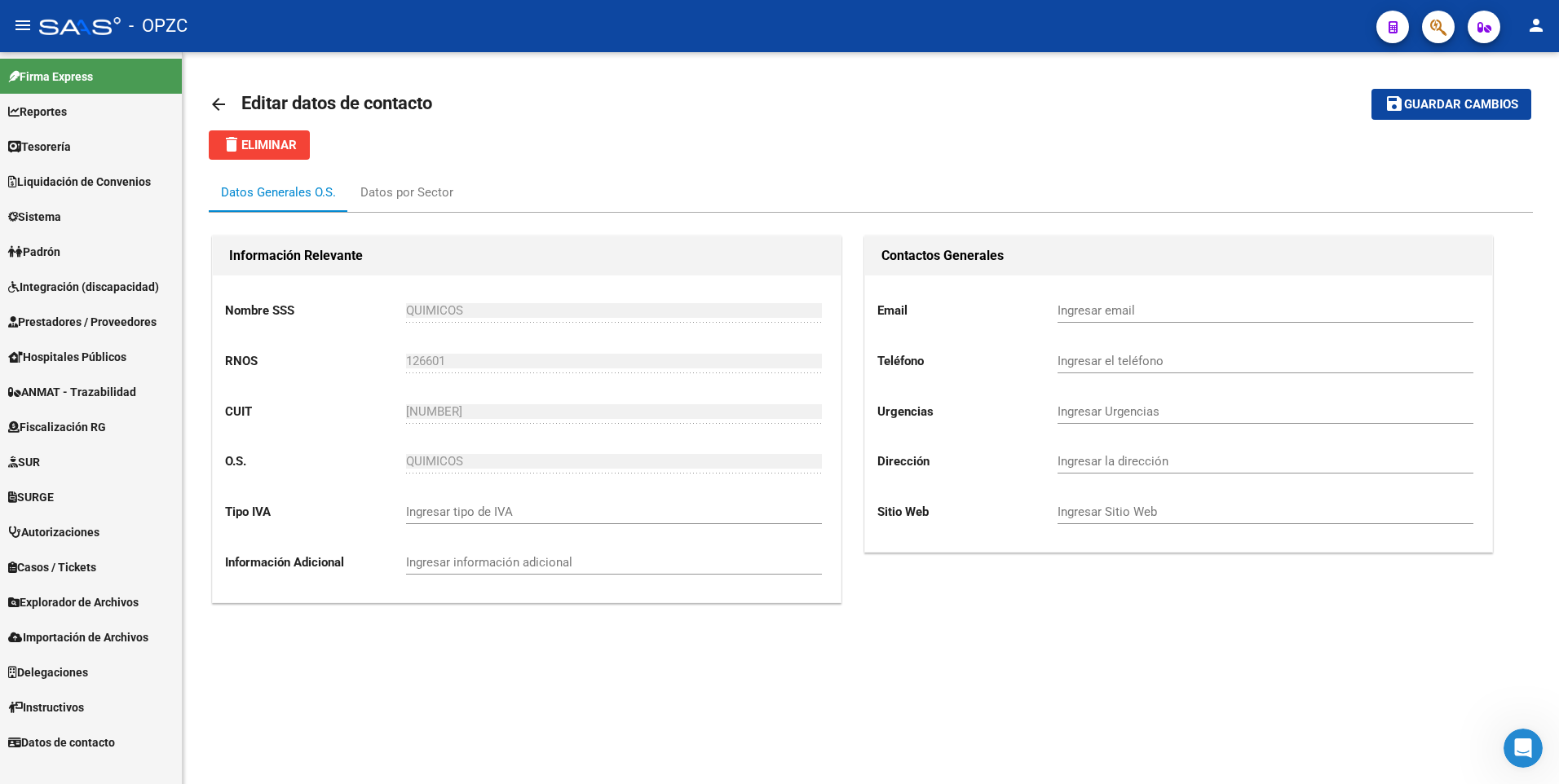 click on "Prestadores / Proveedores" at bounding box center (82, 322) 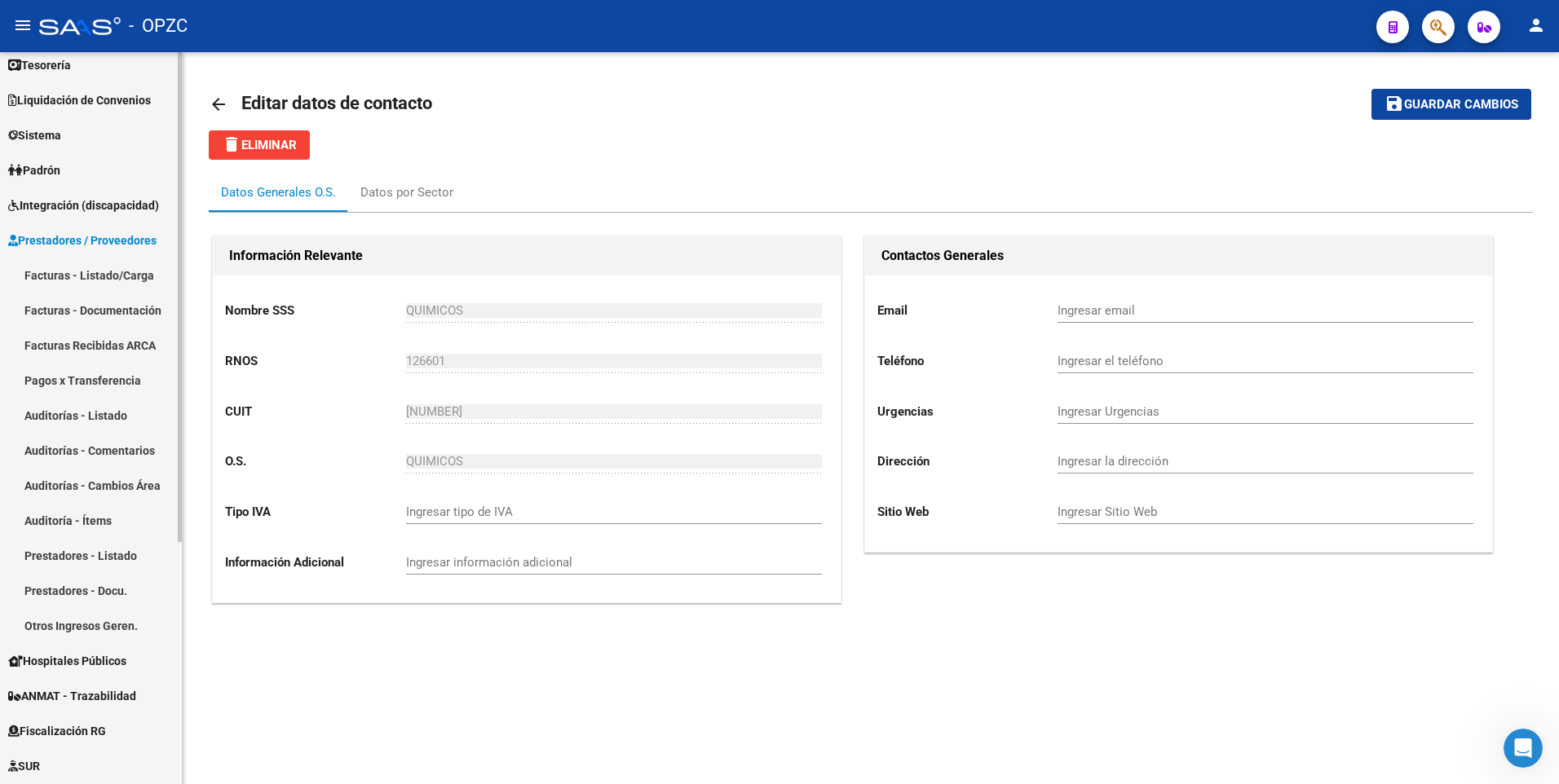 scroll, scrollTop: 163, scrollLeft: 0, axis: vertical 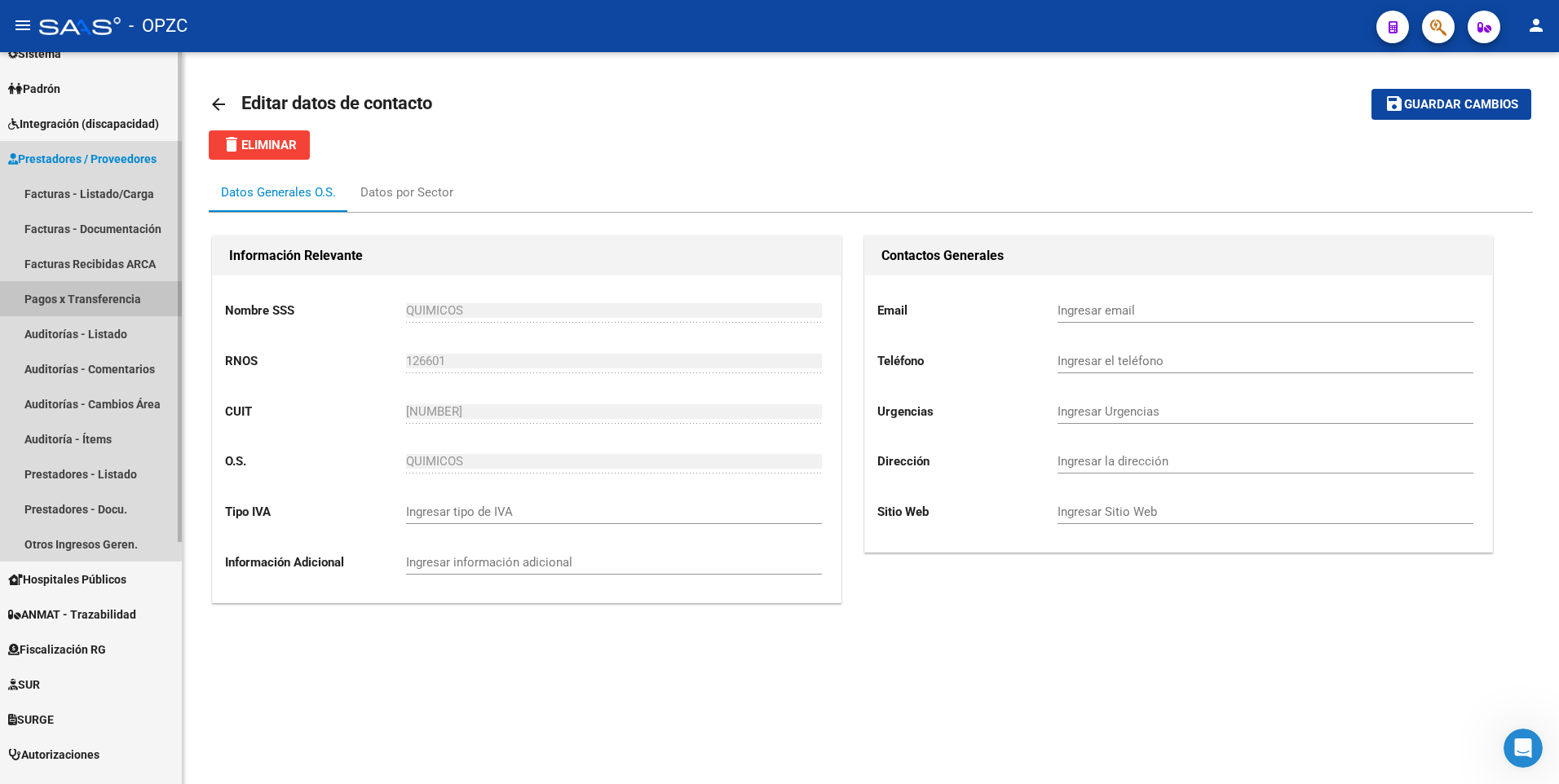 click on "Pagos x Transferencia" at bounding box center [91, 298] 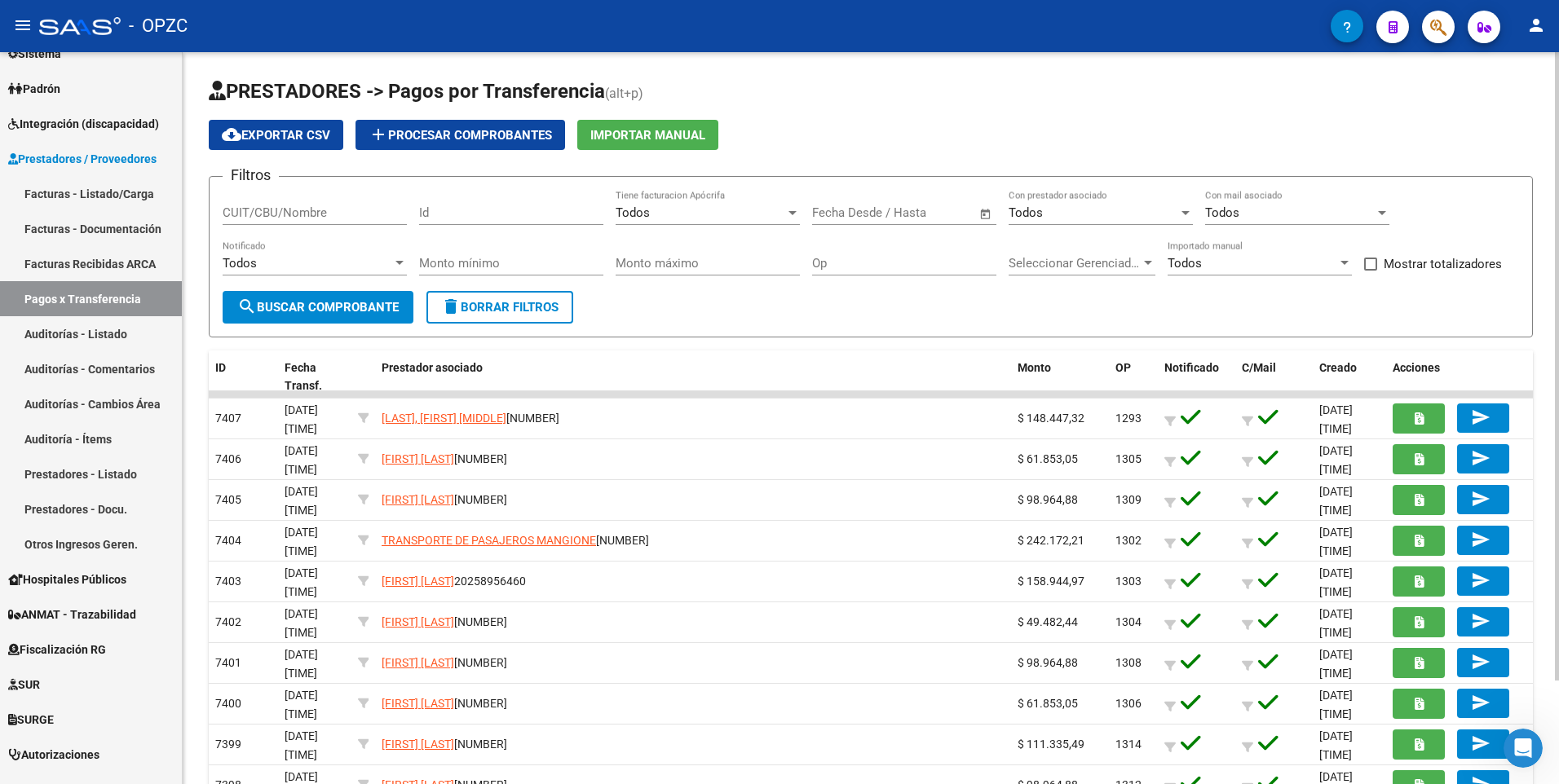 click on "Importar Manual" 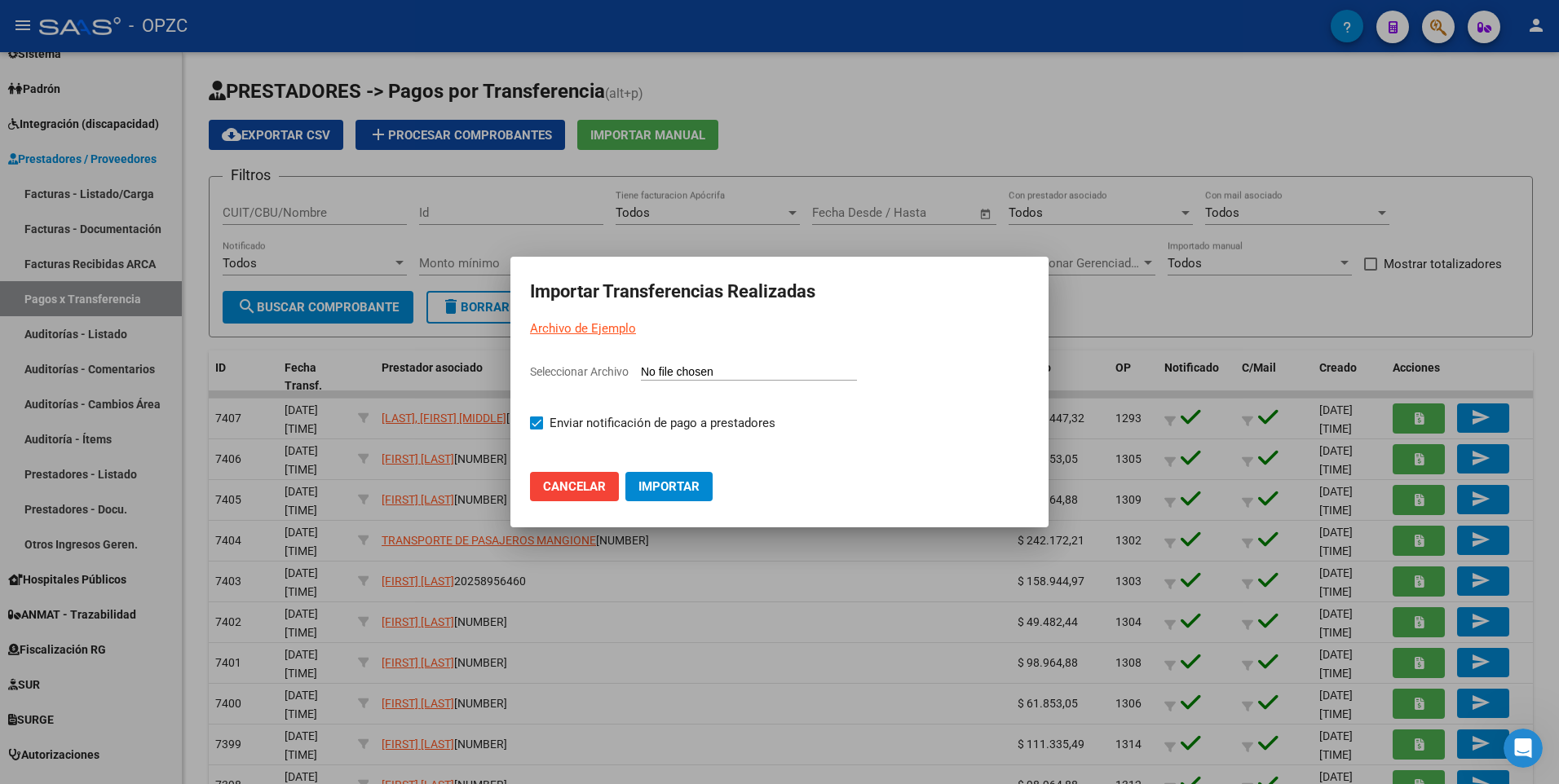 click on "Archivo de Ejemplo" at bounding box center (583, 328) 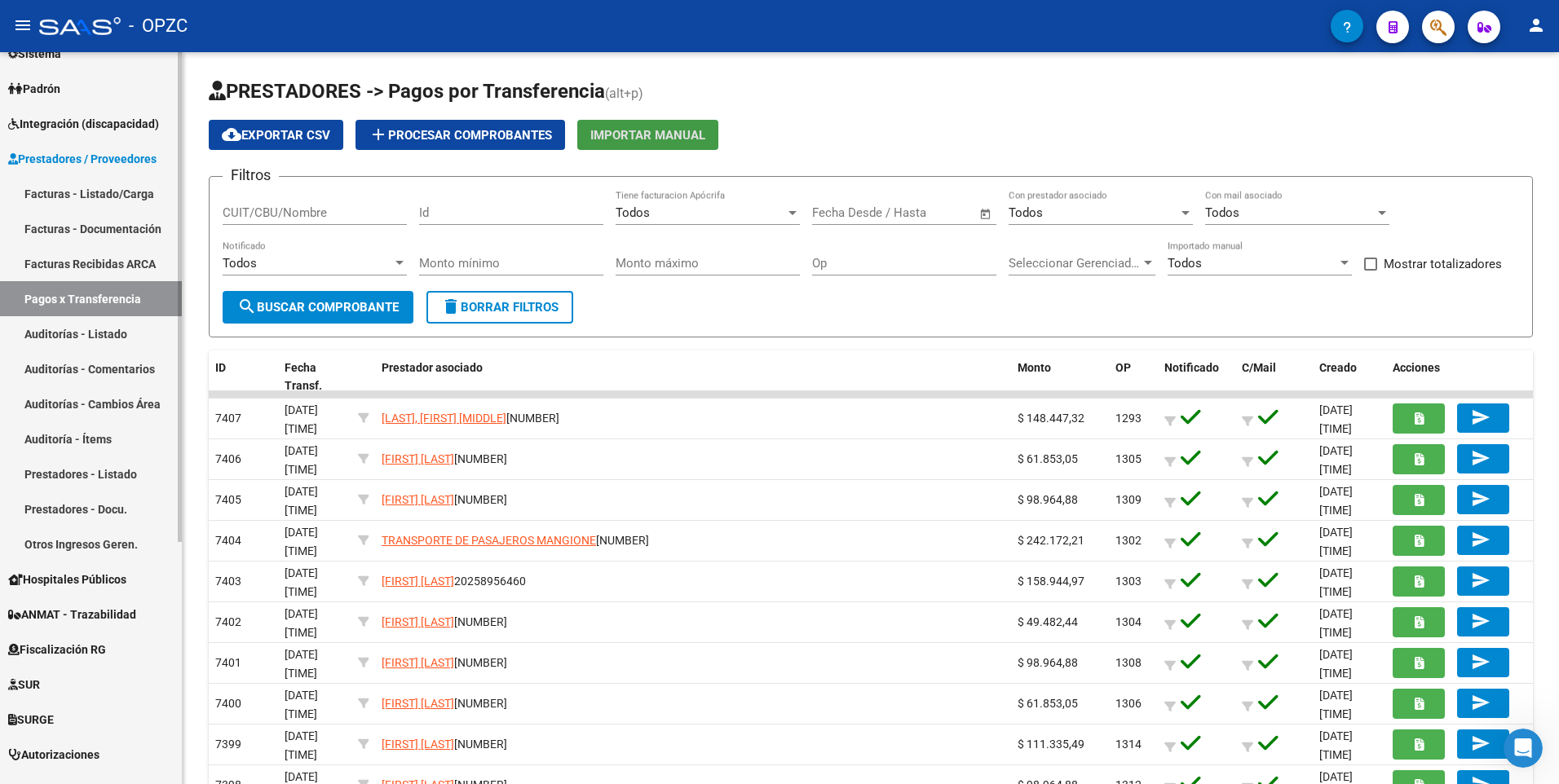click on "Integración (discapacidad)" at bounding box center (83, 124) 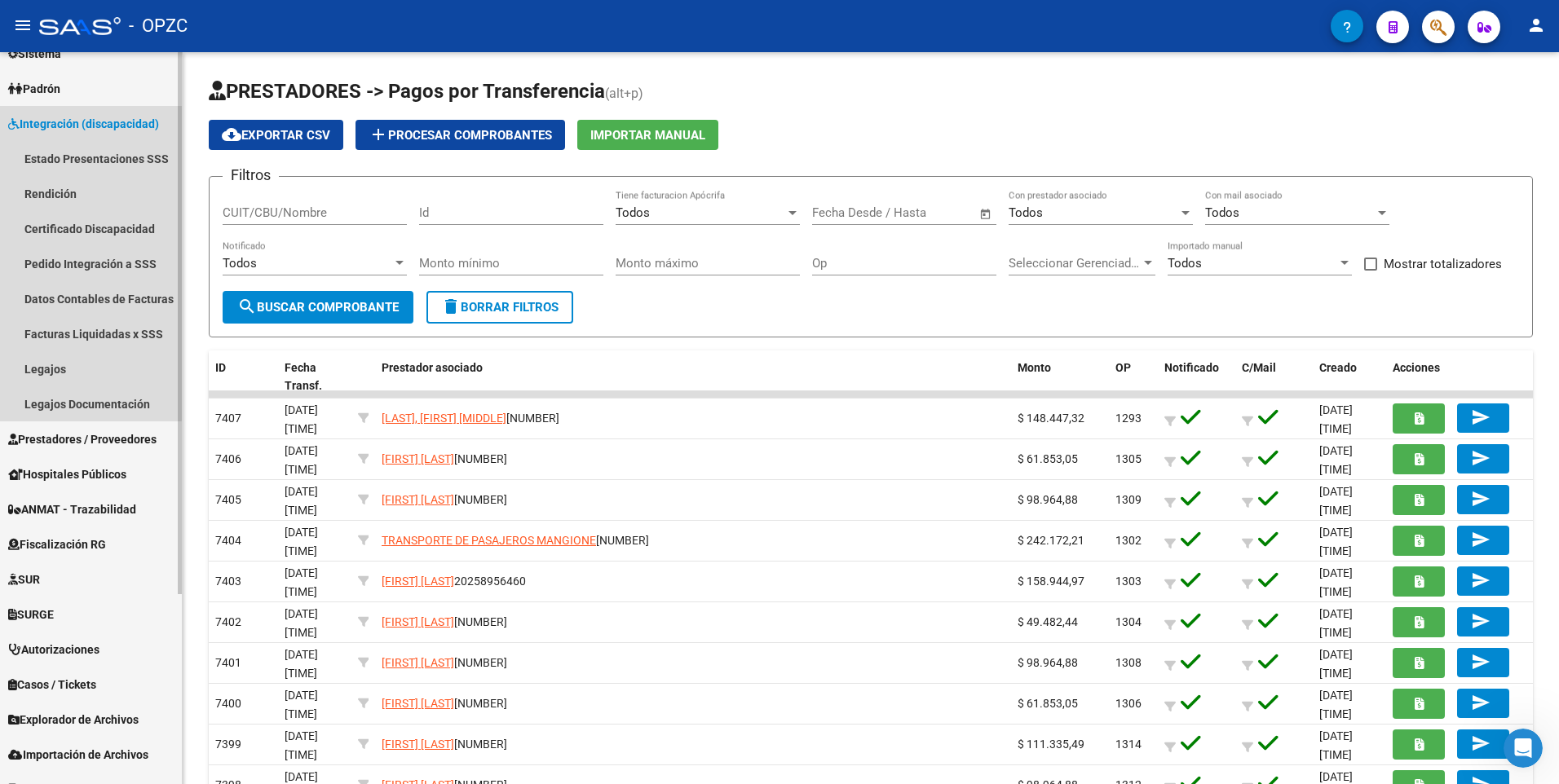 click on "Integración (discapacidad)" at bounding box center (83, 124) 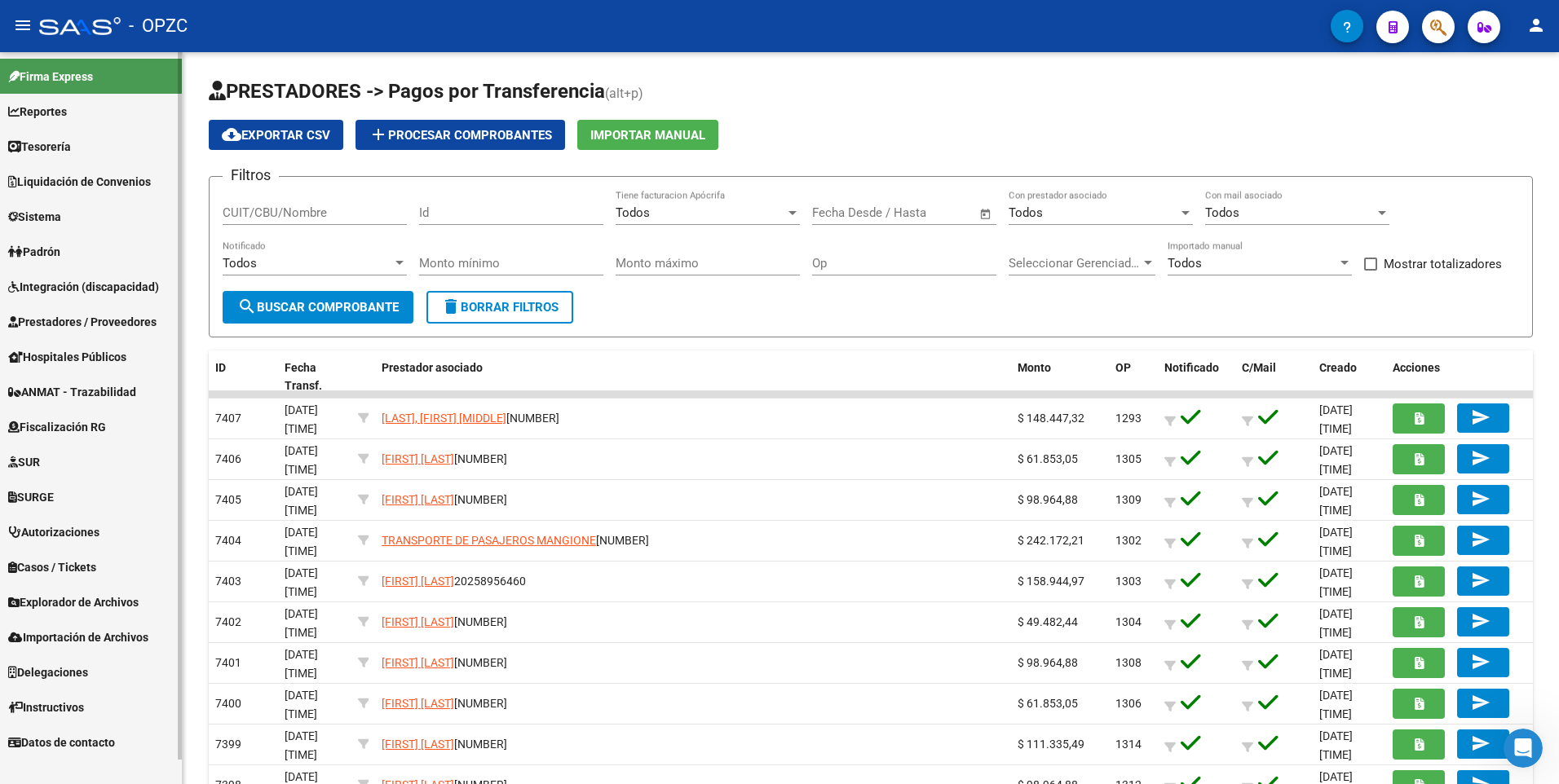 scroll, scrollTop: 0, scrollLeft: 0, axis: both 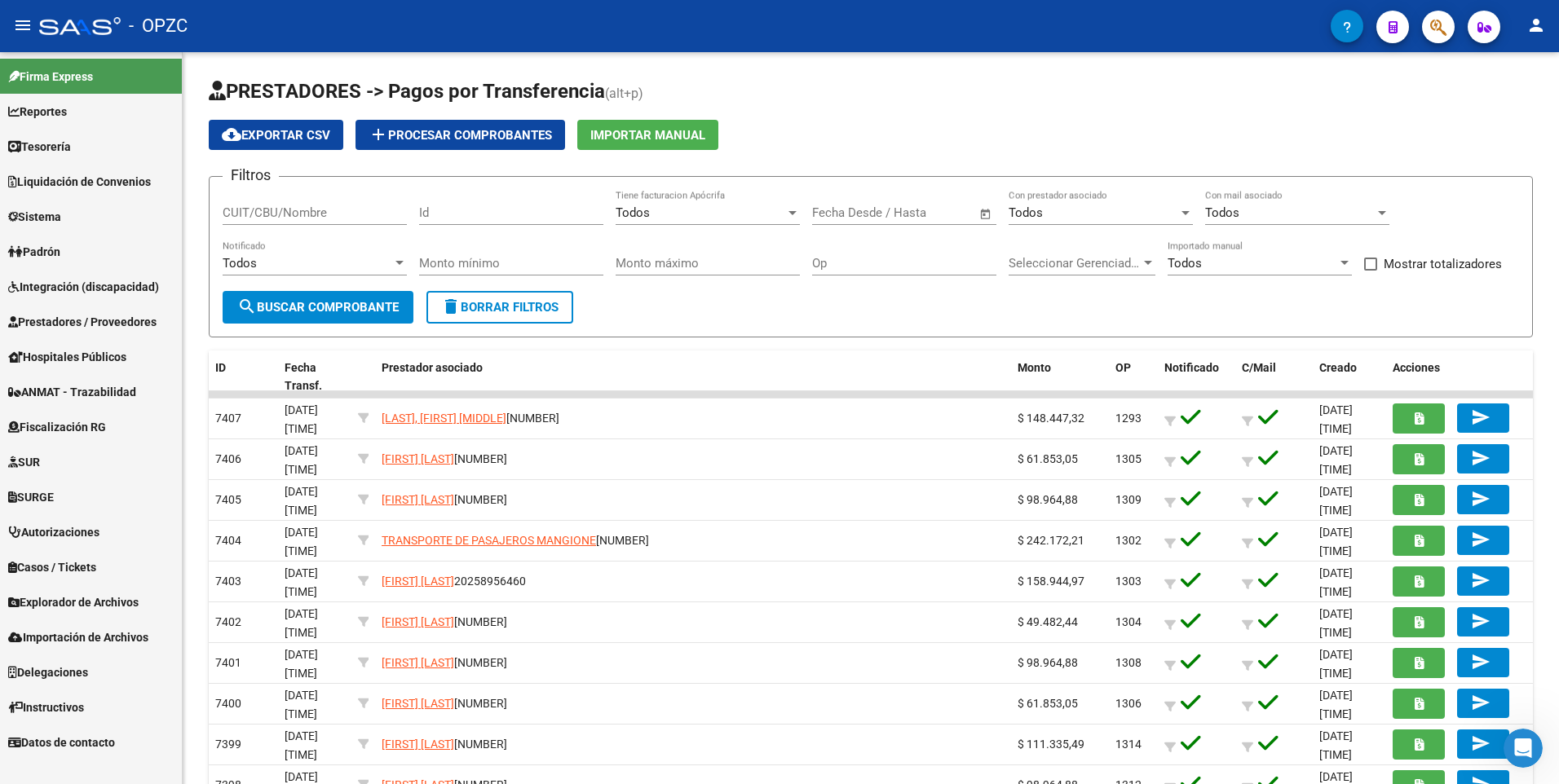 click on "Datos de contacto" at bounding box center [61, 742] 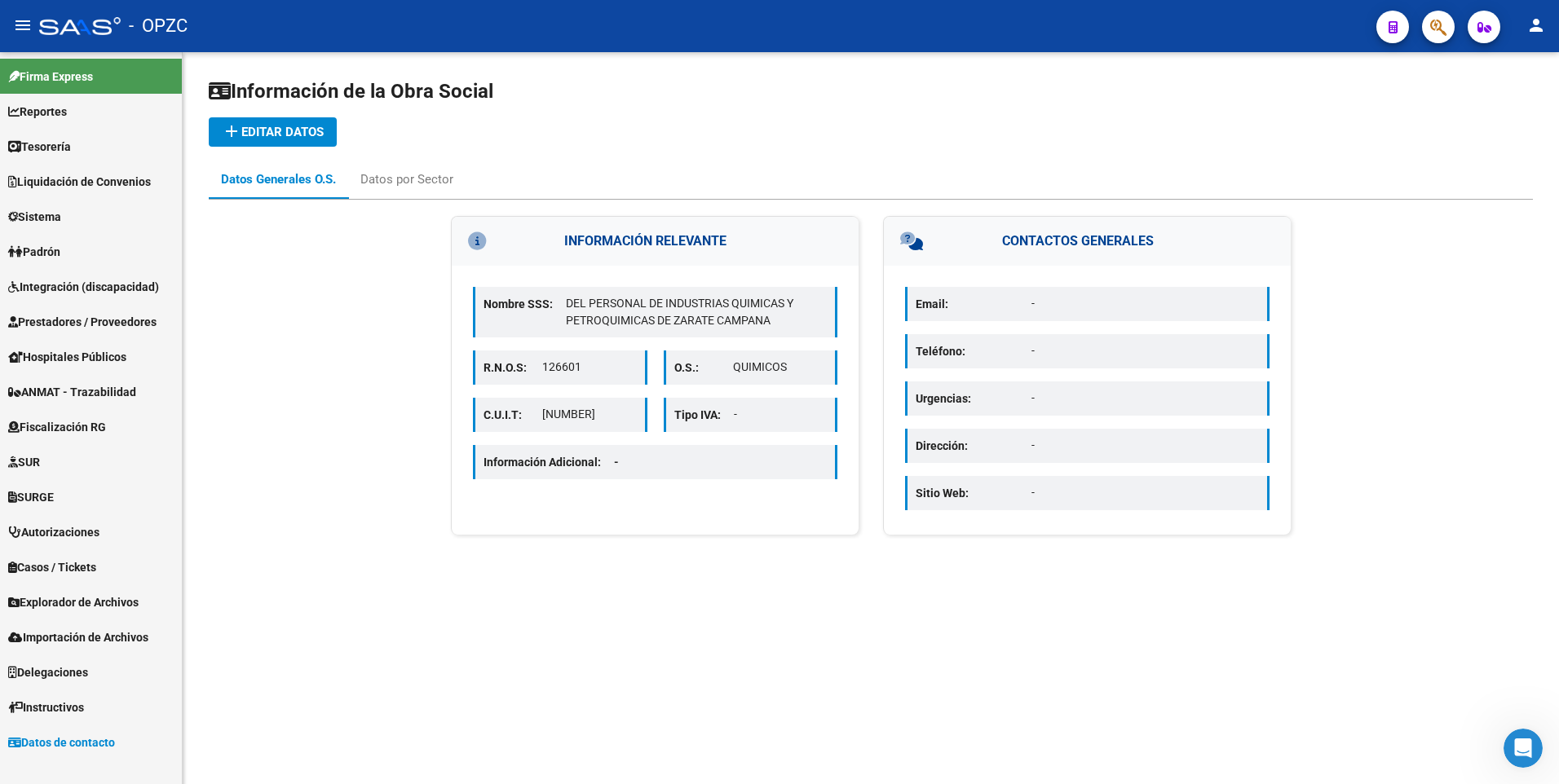 click on "add  Editar datos" 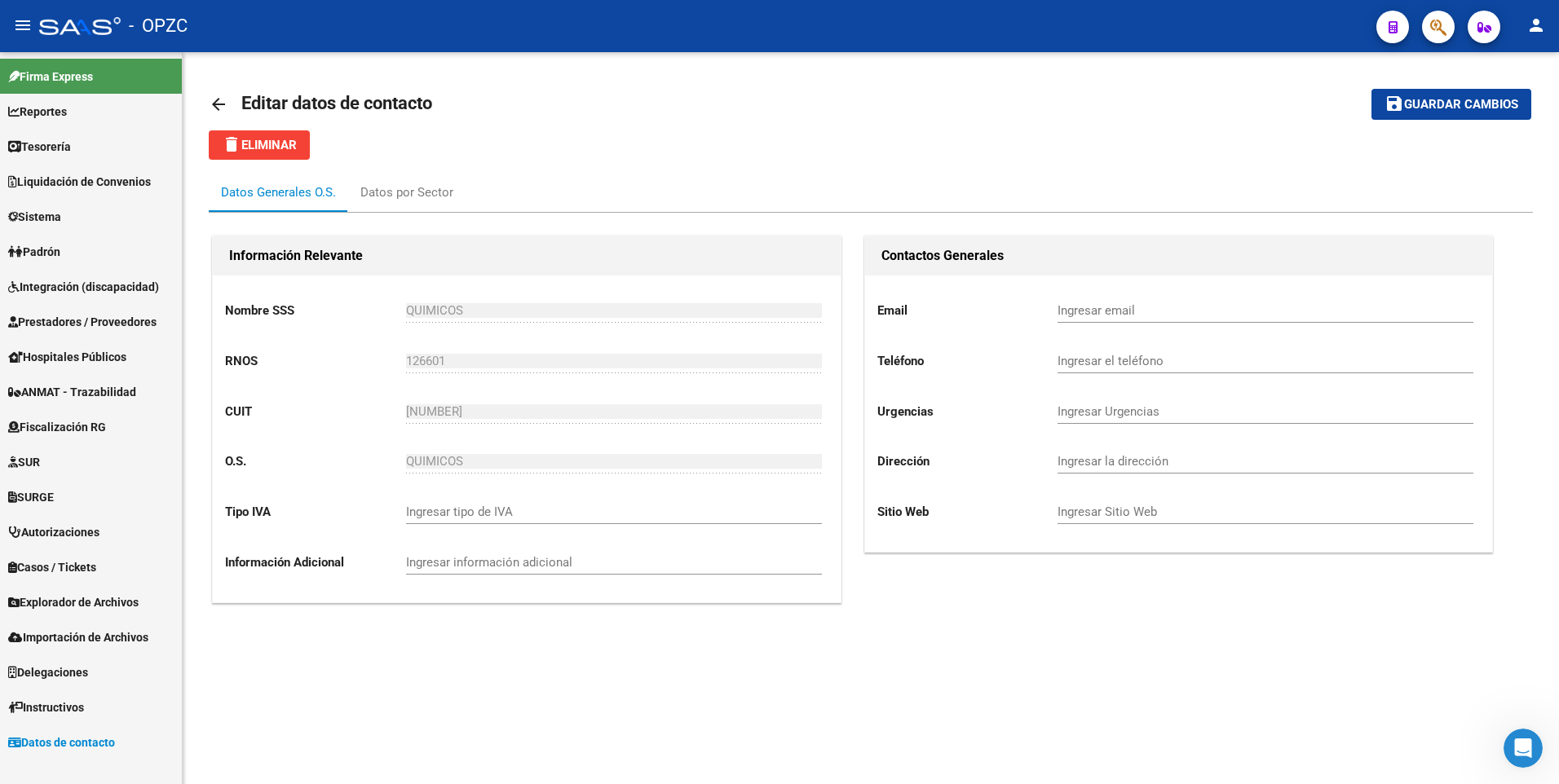 click on "Ingresar email" at bounding box center [1265, 311] 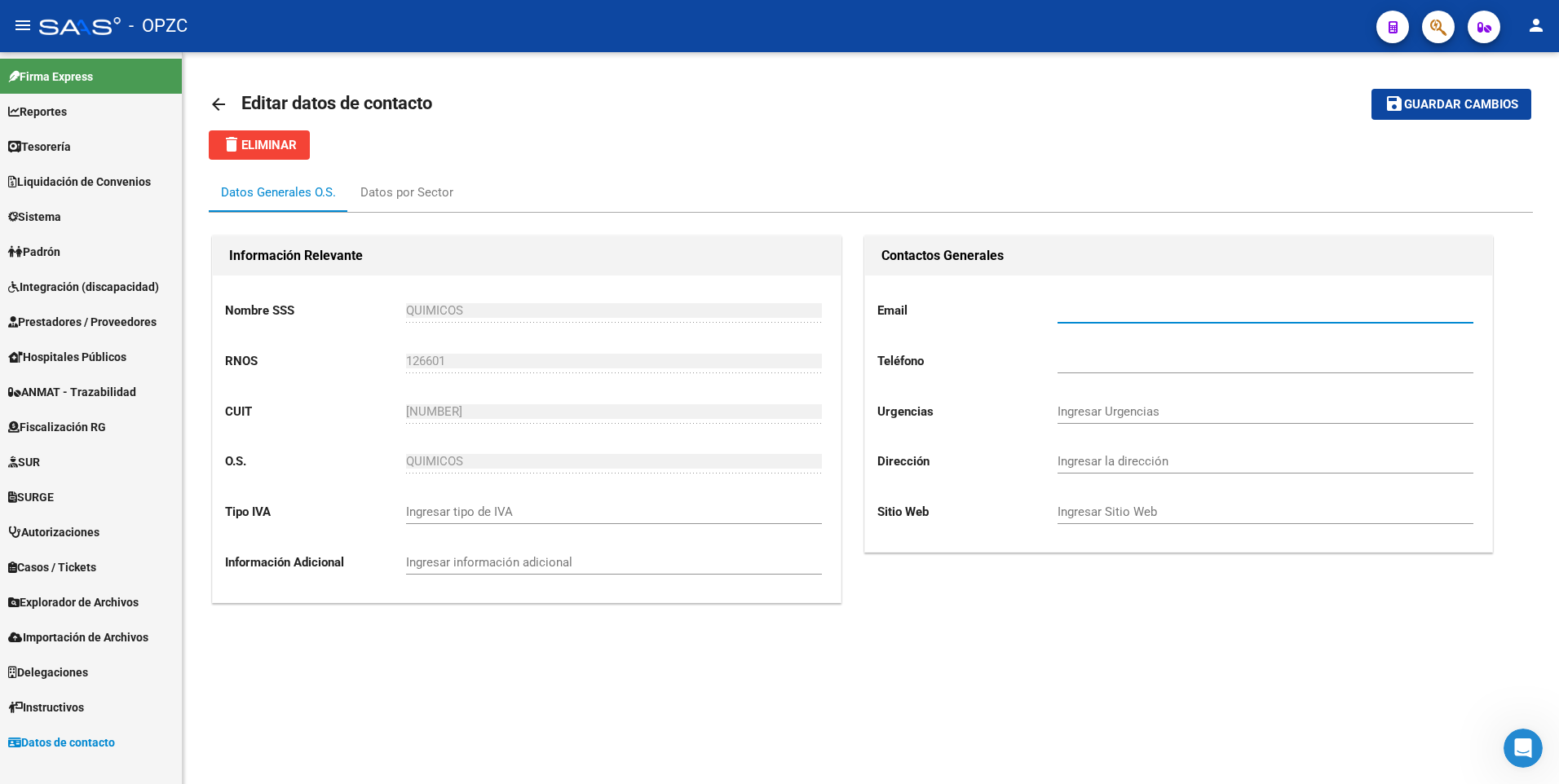 type on "[EMAIL]" 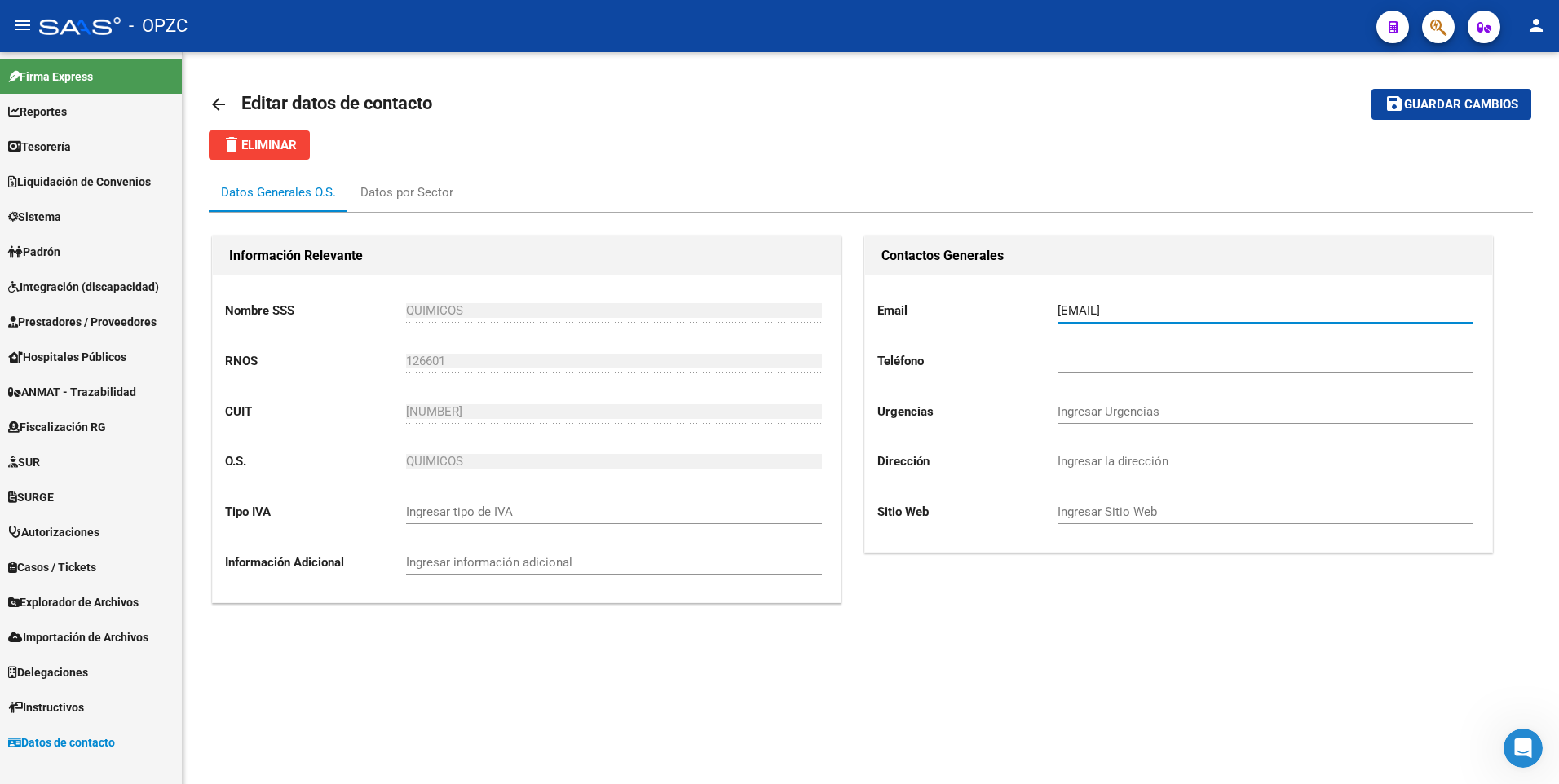 type on "[PHONE]" 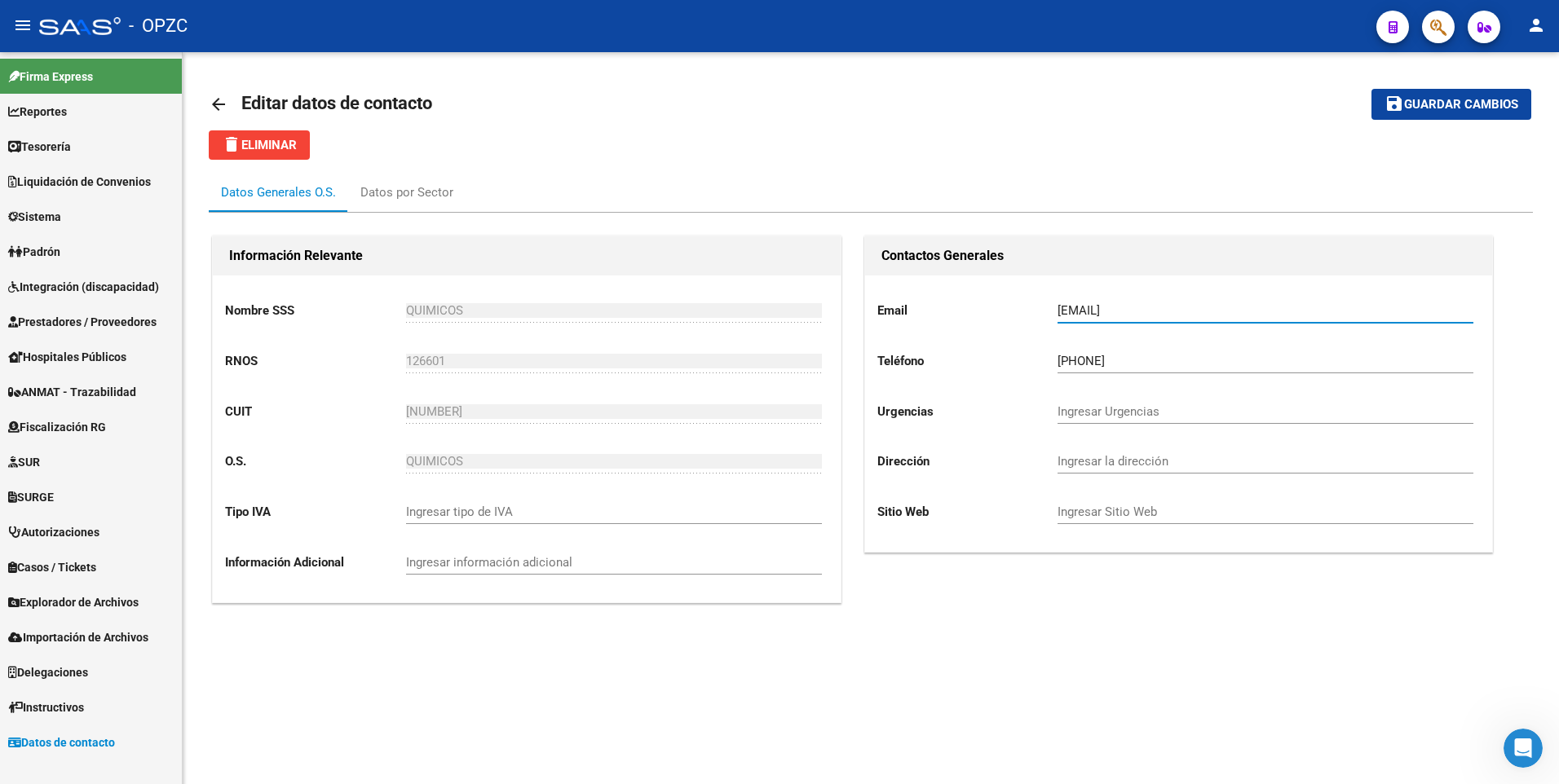 type on "[EMAIL]" 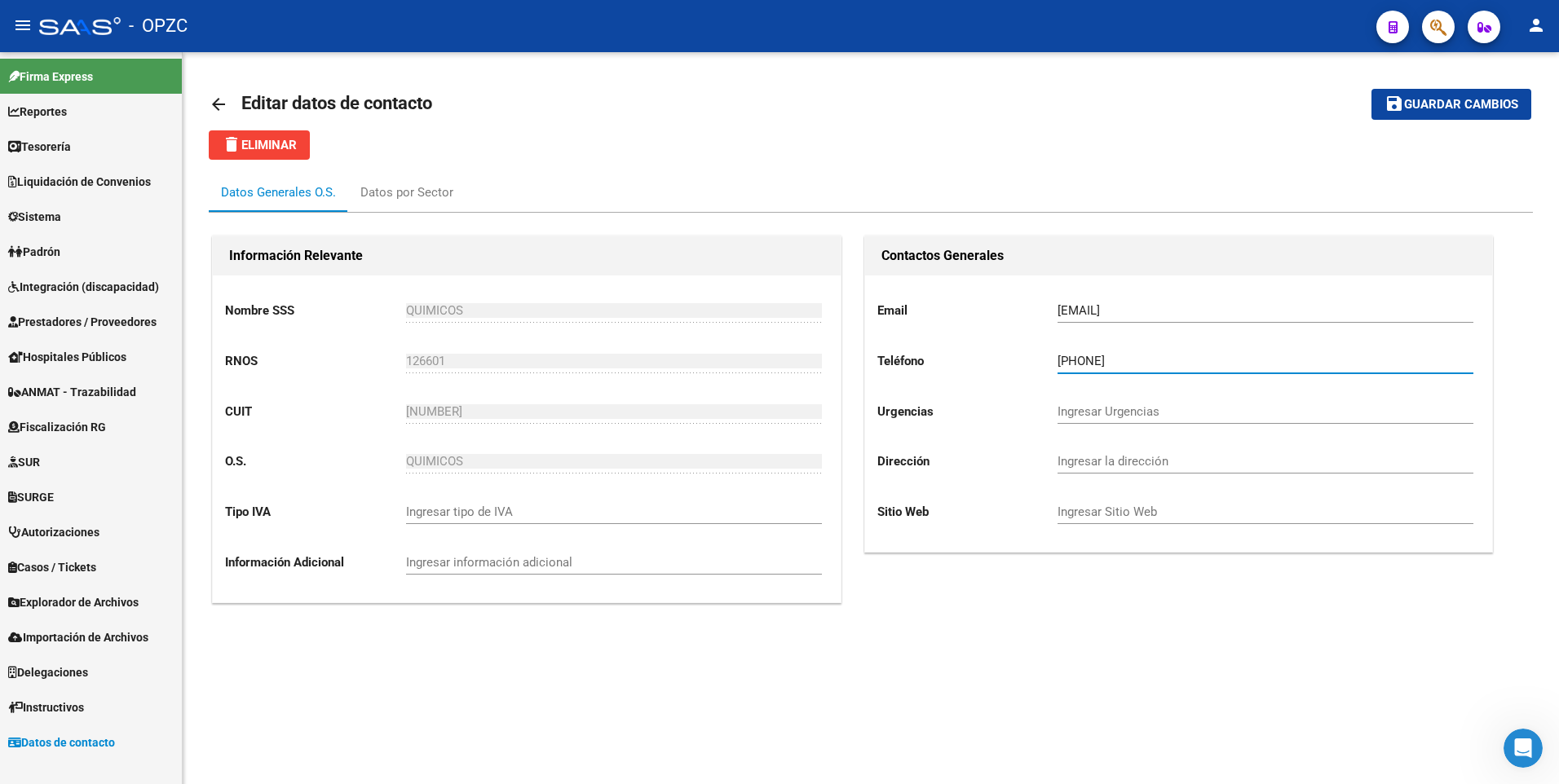 drag, startPoint x: 1141, startPoint y: 360, endPoint x: 1030, endPoint y: 355, distance: 111.11256 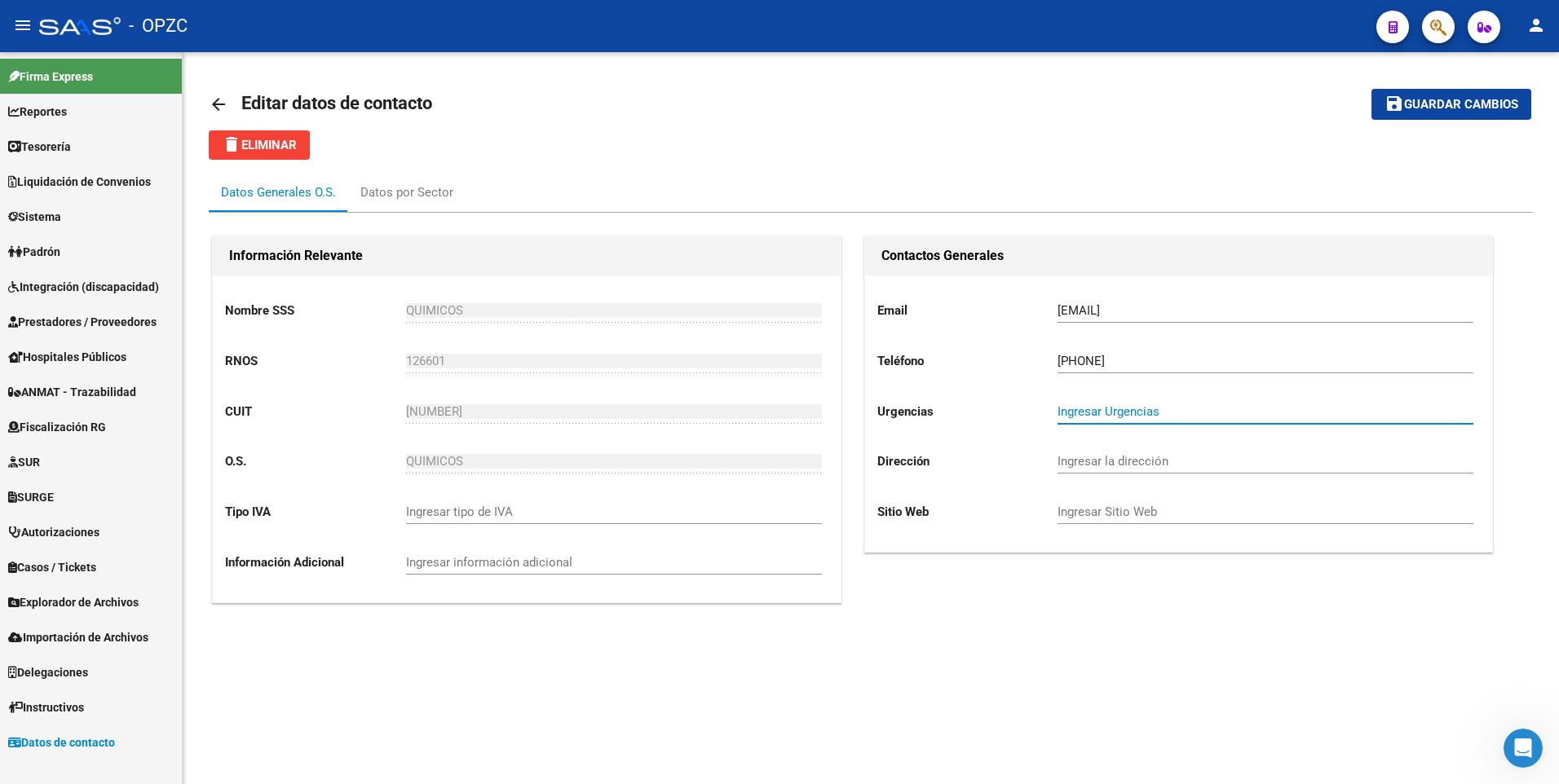 click on "Ingresar la dirección" at bounding box center (1265, 461) 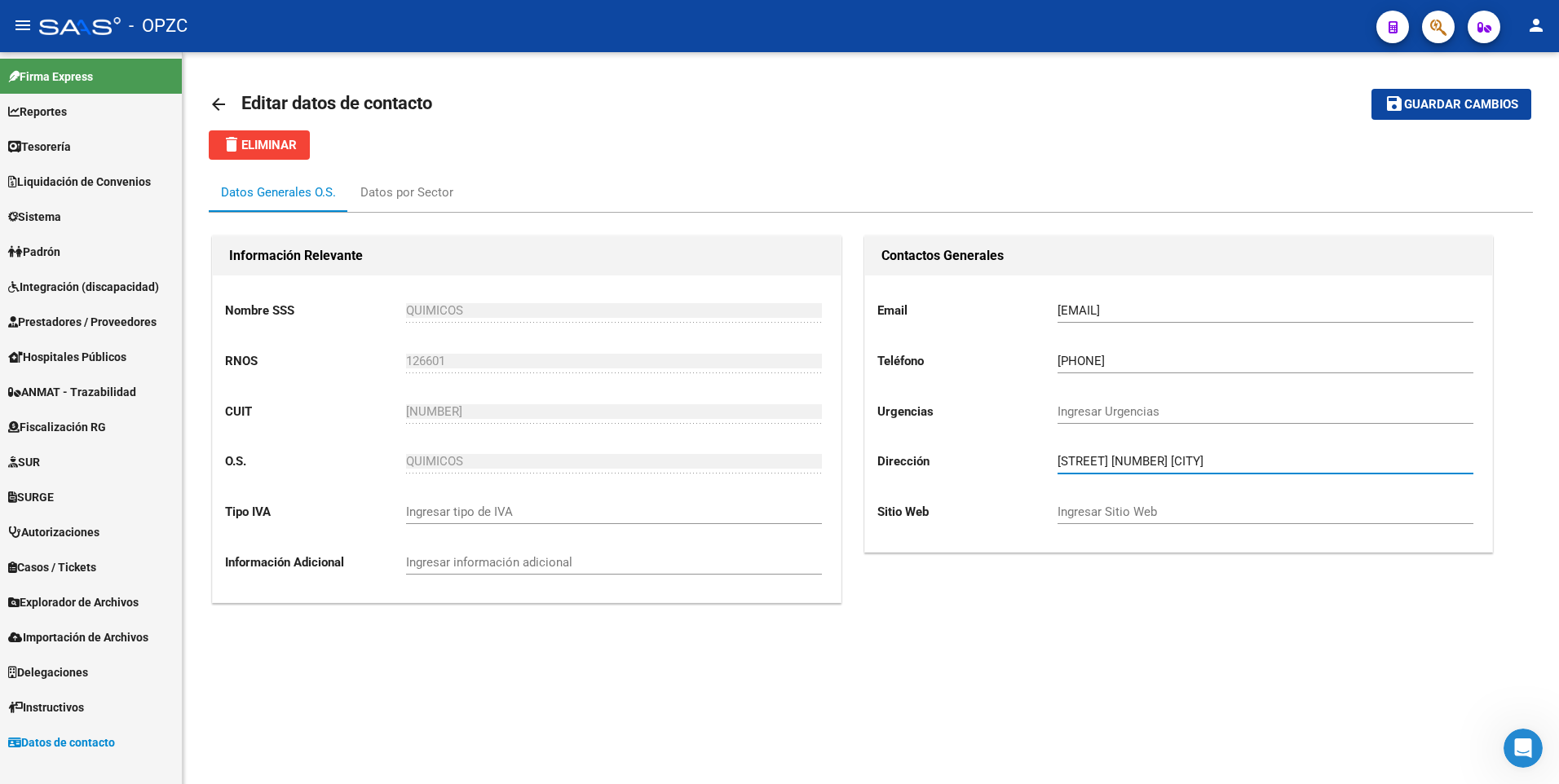 type on "[STREET] [NUMBER] [CITY]" 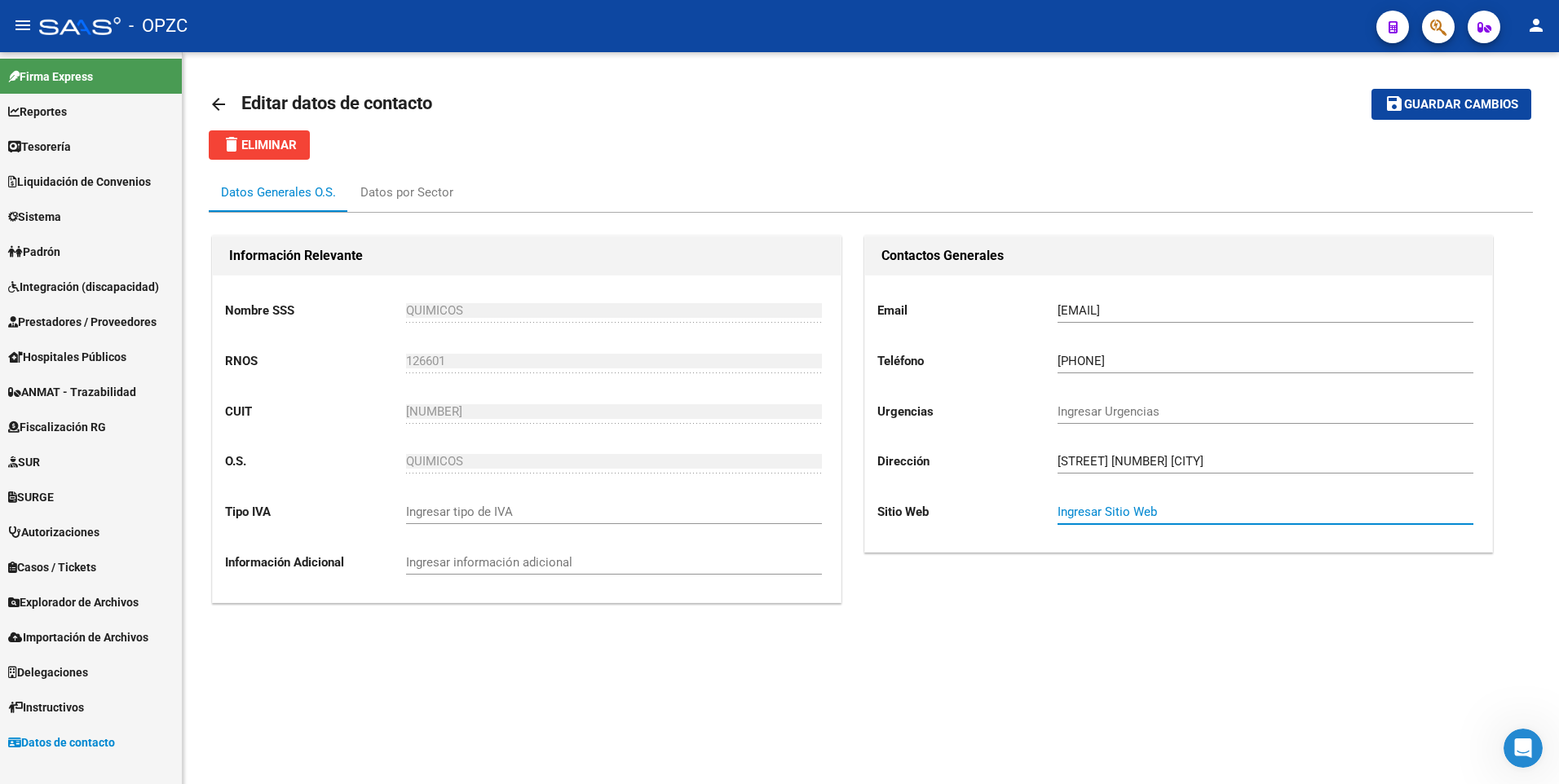click on "Ingresar Sitio Web" at bounding box center (1265, 512) 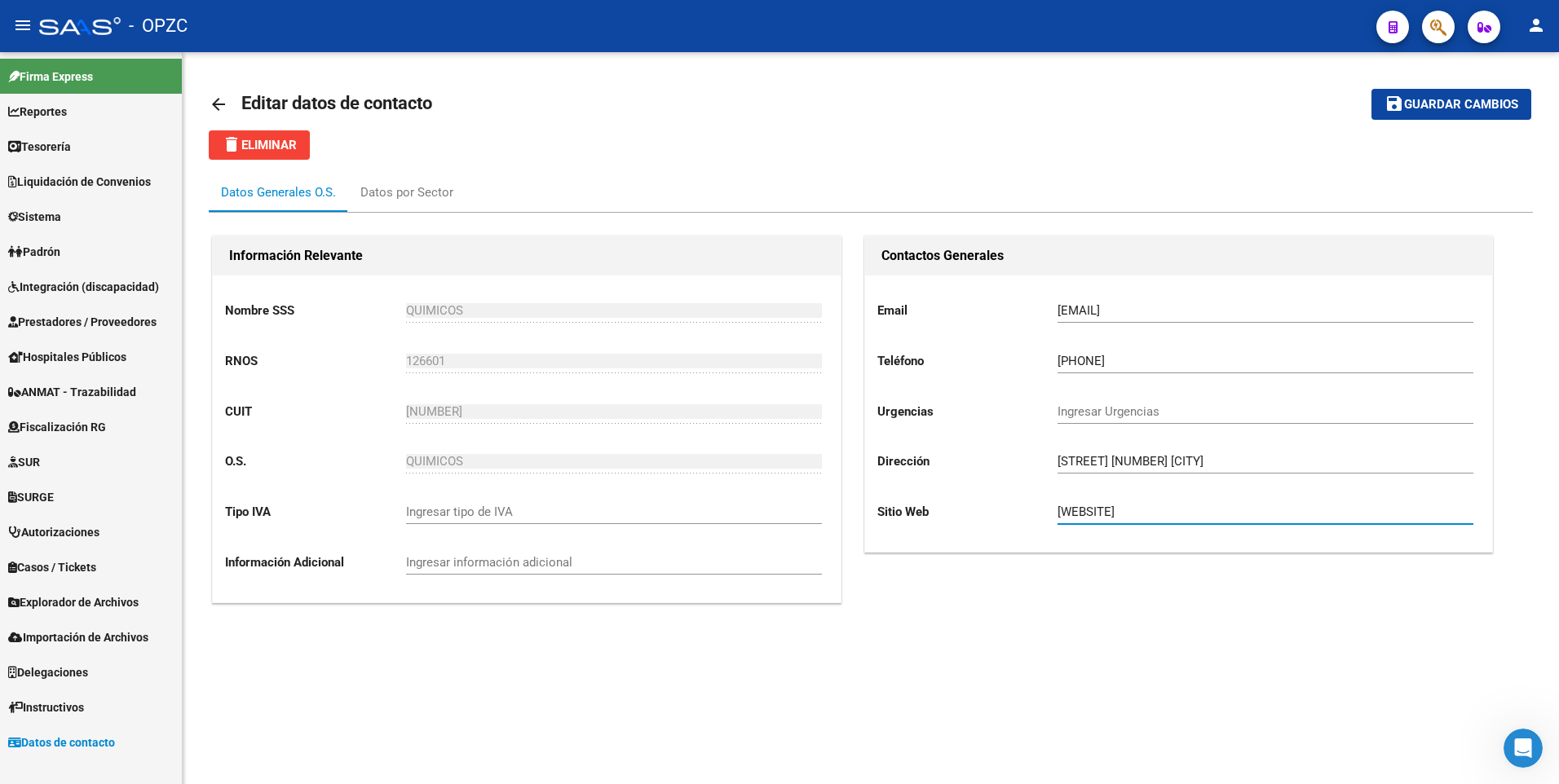 type on "[WEBSITE]" 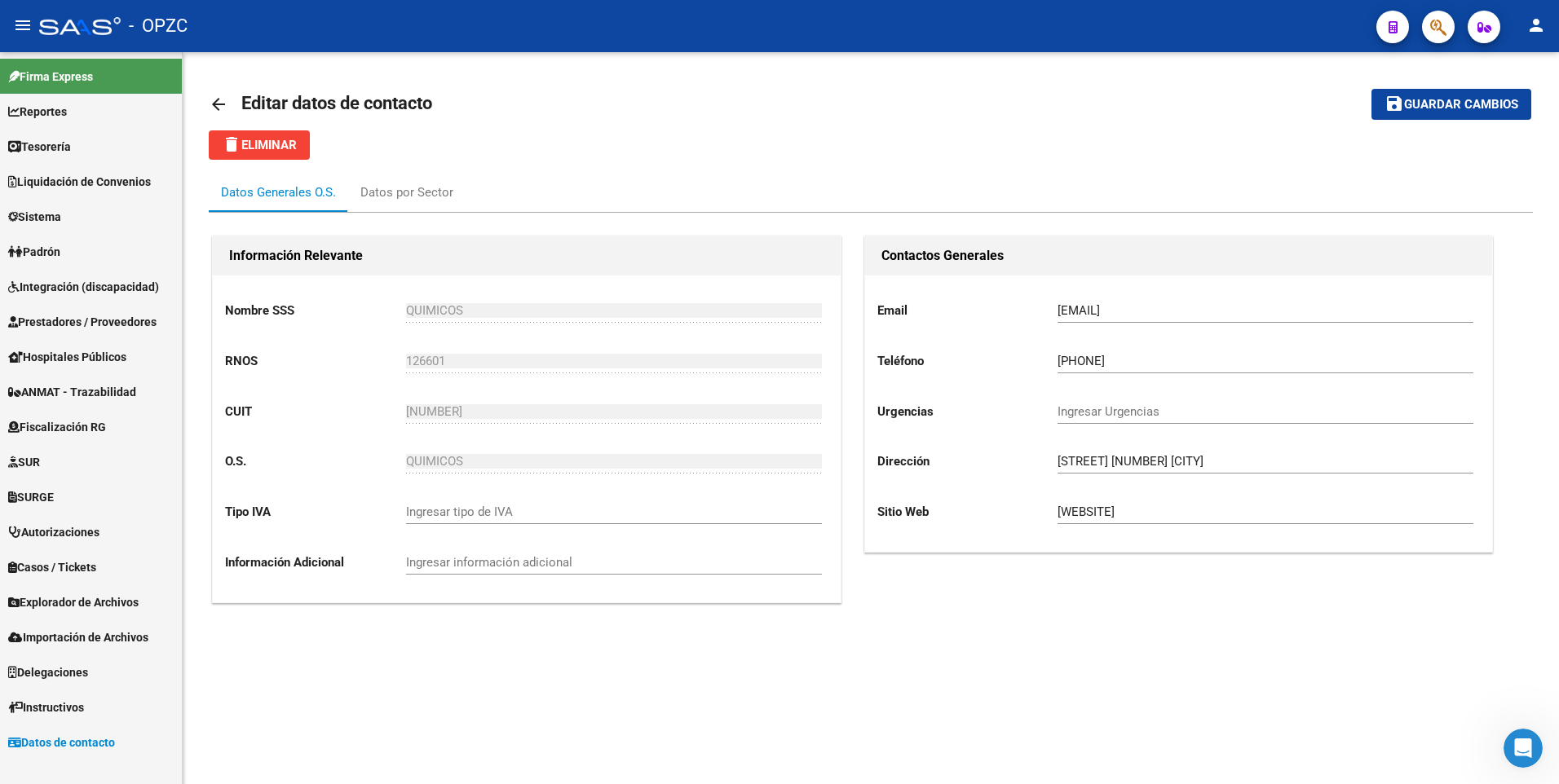 click on "Datos Generales O.S. Datos por Sector Información Relevante Nombre SSS    QUIMICOS  -   RNOS    [NUMBER] RNOS  CUIT    [NUMBER] CUIT  O.S.    QUIMICOS  -   Tipo IVA    Ingresar tipo de IVA  Información Adicional    Ingresar información adicional  Contactos Generales Email    [EMAIL] Ingresar email  Teléfono    [PHONE] Ingresar el teléfono  Urgencias    Ingresar Urgencias  Dirección    [STREET] [NUMBER] [CITY] Ingresar la dirección  Sitio Web    [WEBSITE] Ingresar Sitio Web" 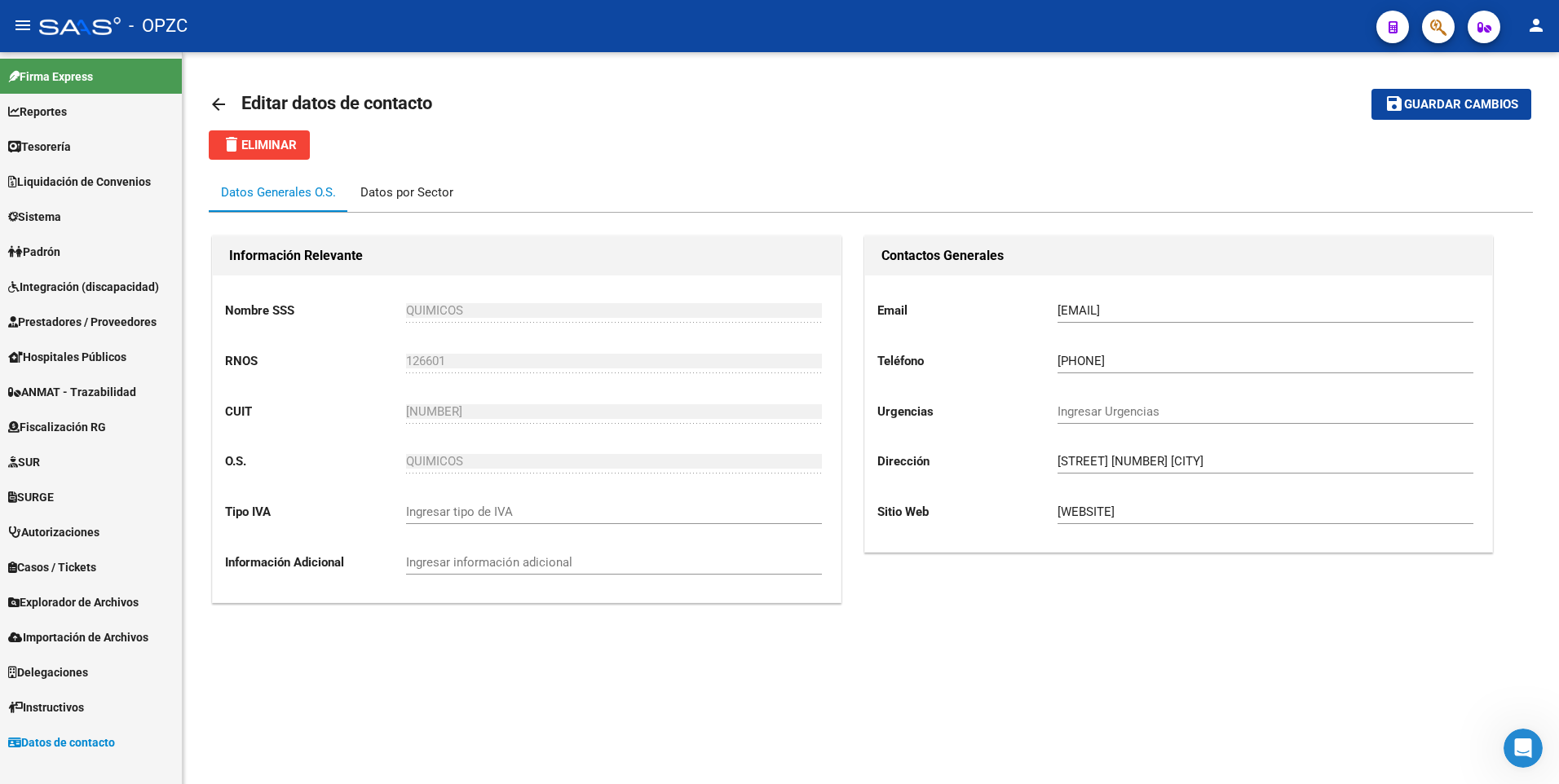 click on "Datos por Sector" at bounding box center [407, 192] 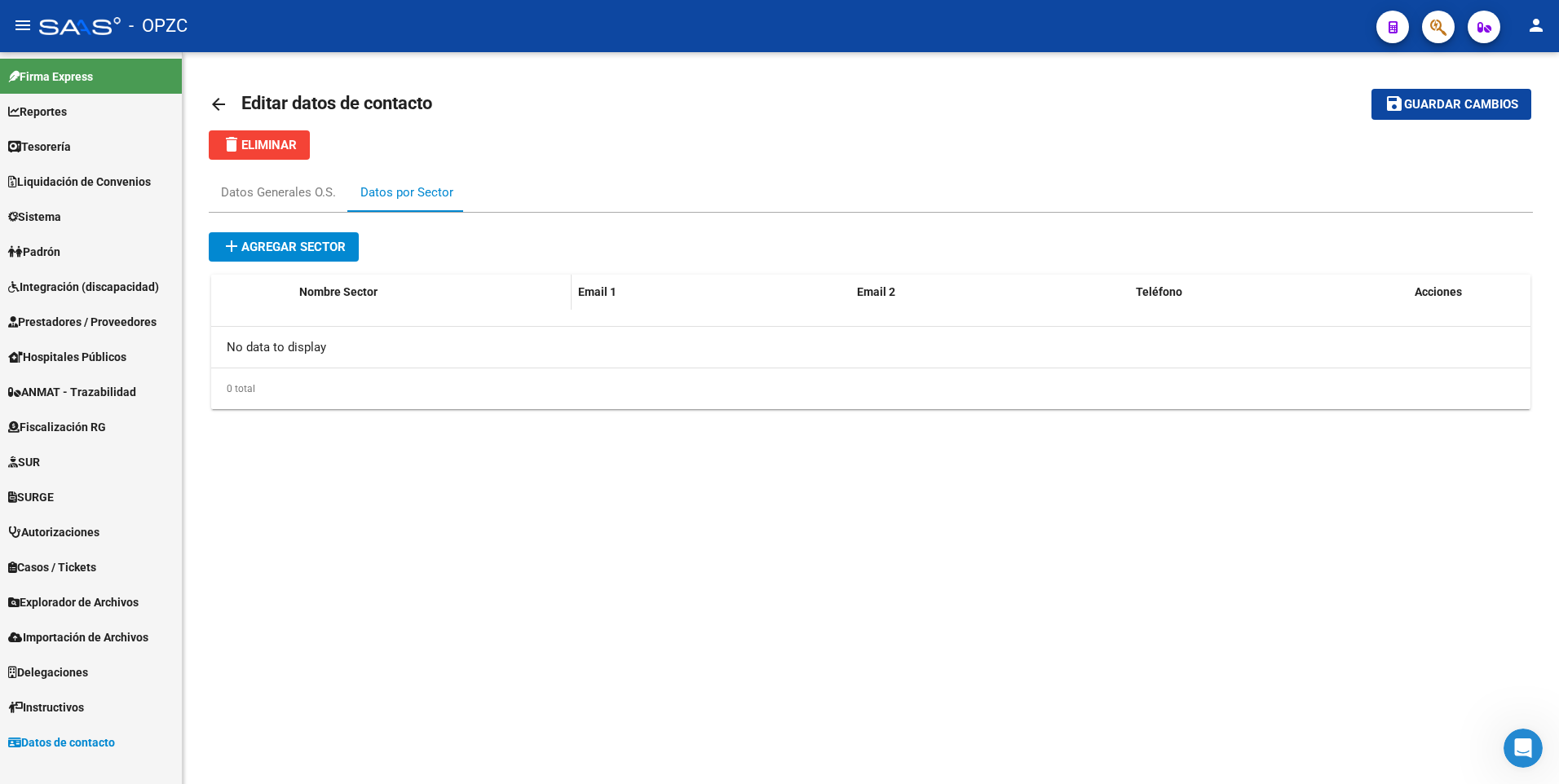 click on "Nombre Sector" at bounding box center (432, 292) 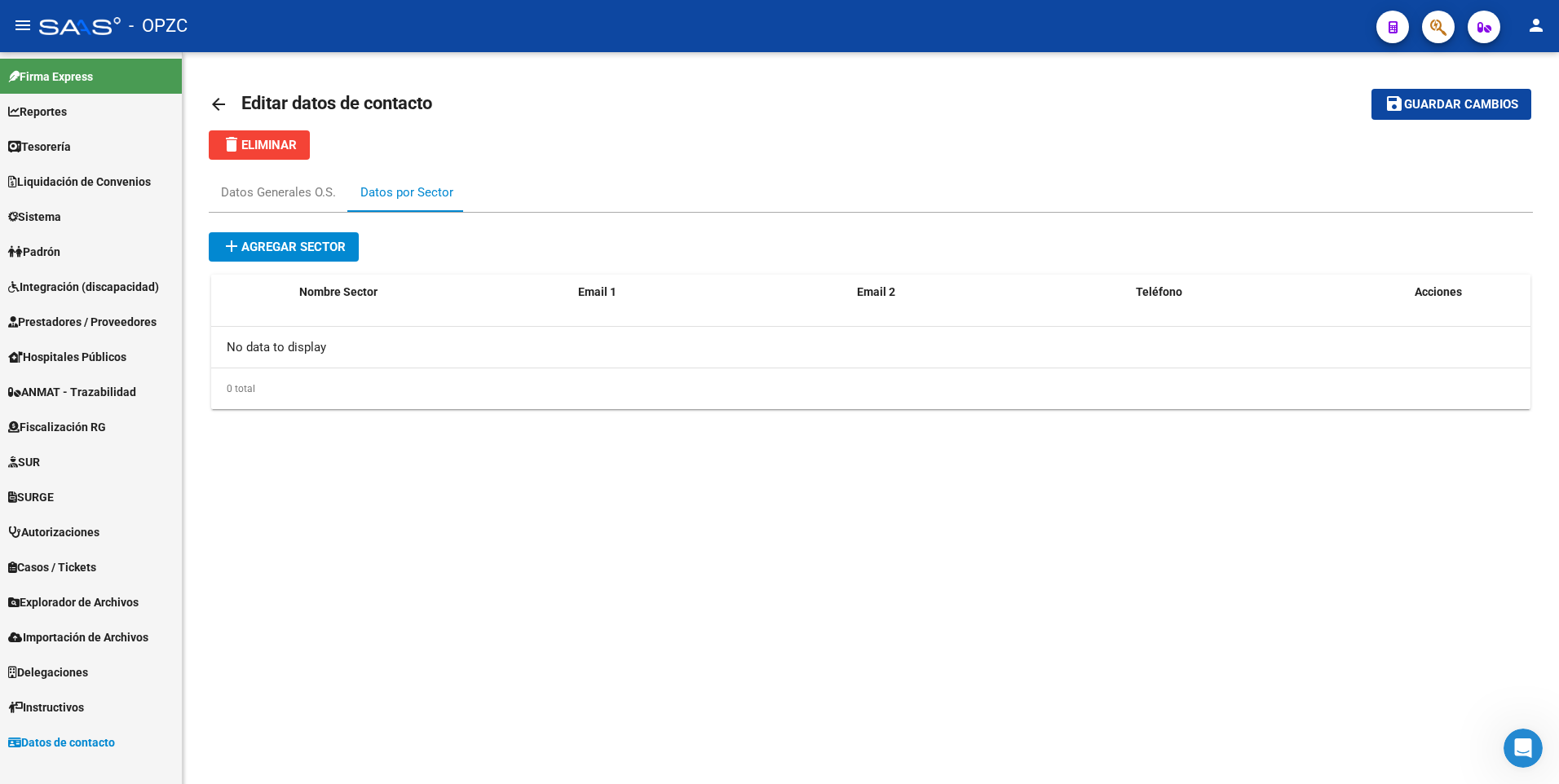 click on "add  Agregar sector" at bounding box center (284, 247) 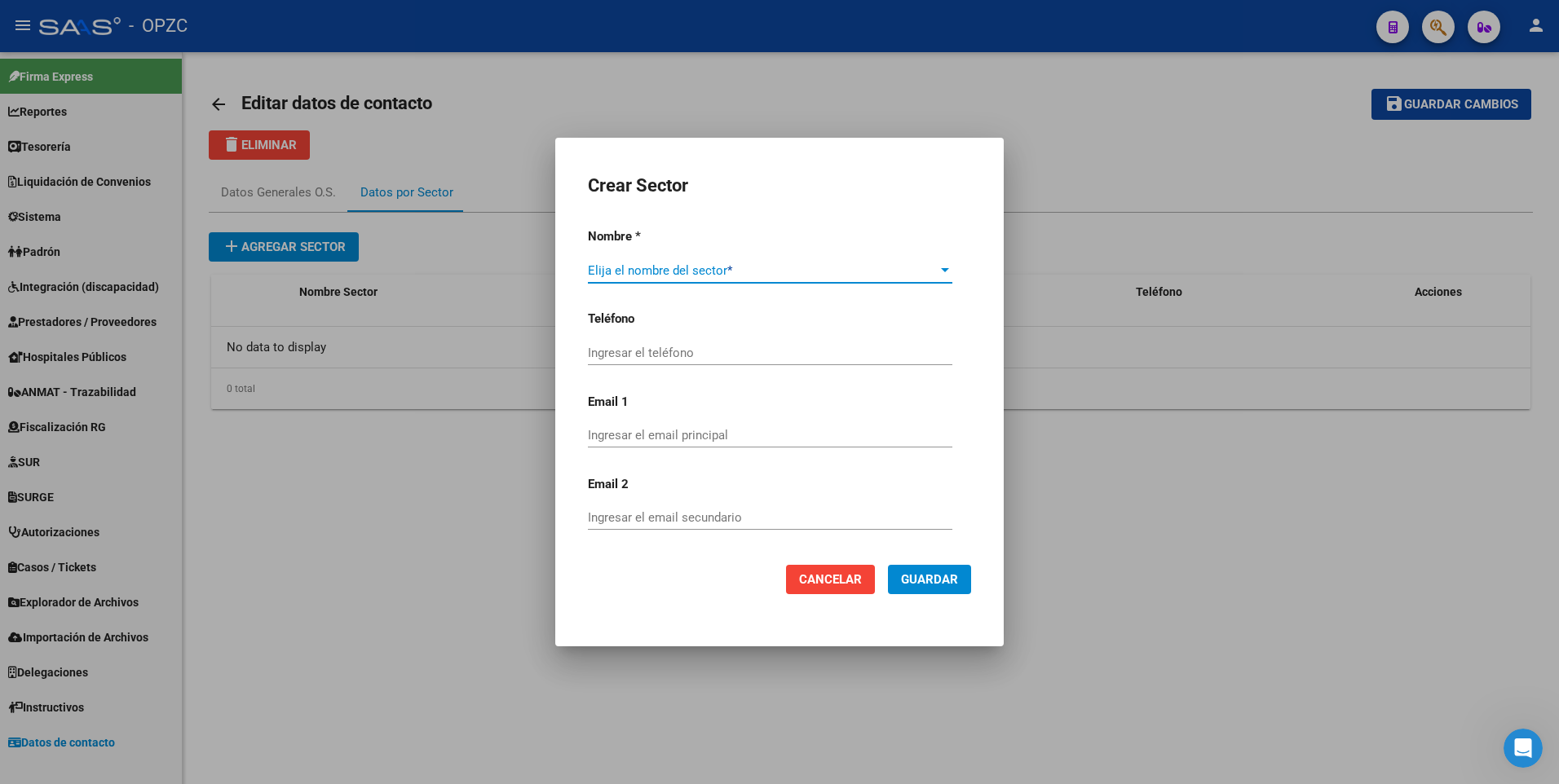 click at bounding box center [762, 271] 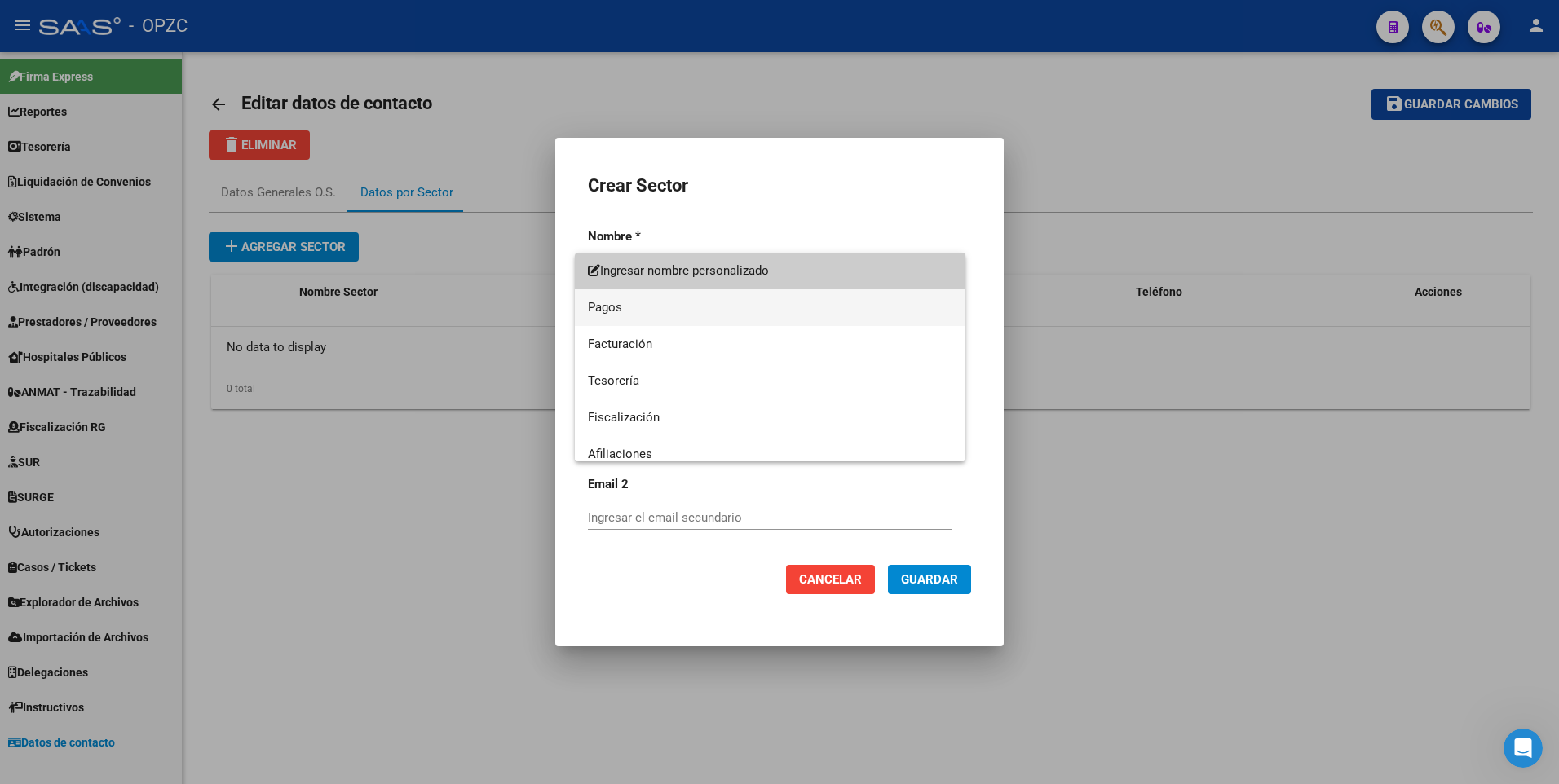 click on "Pagos" at bounding box center (770, 307) 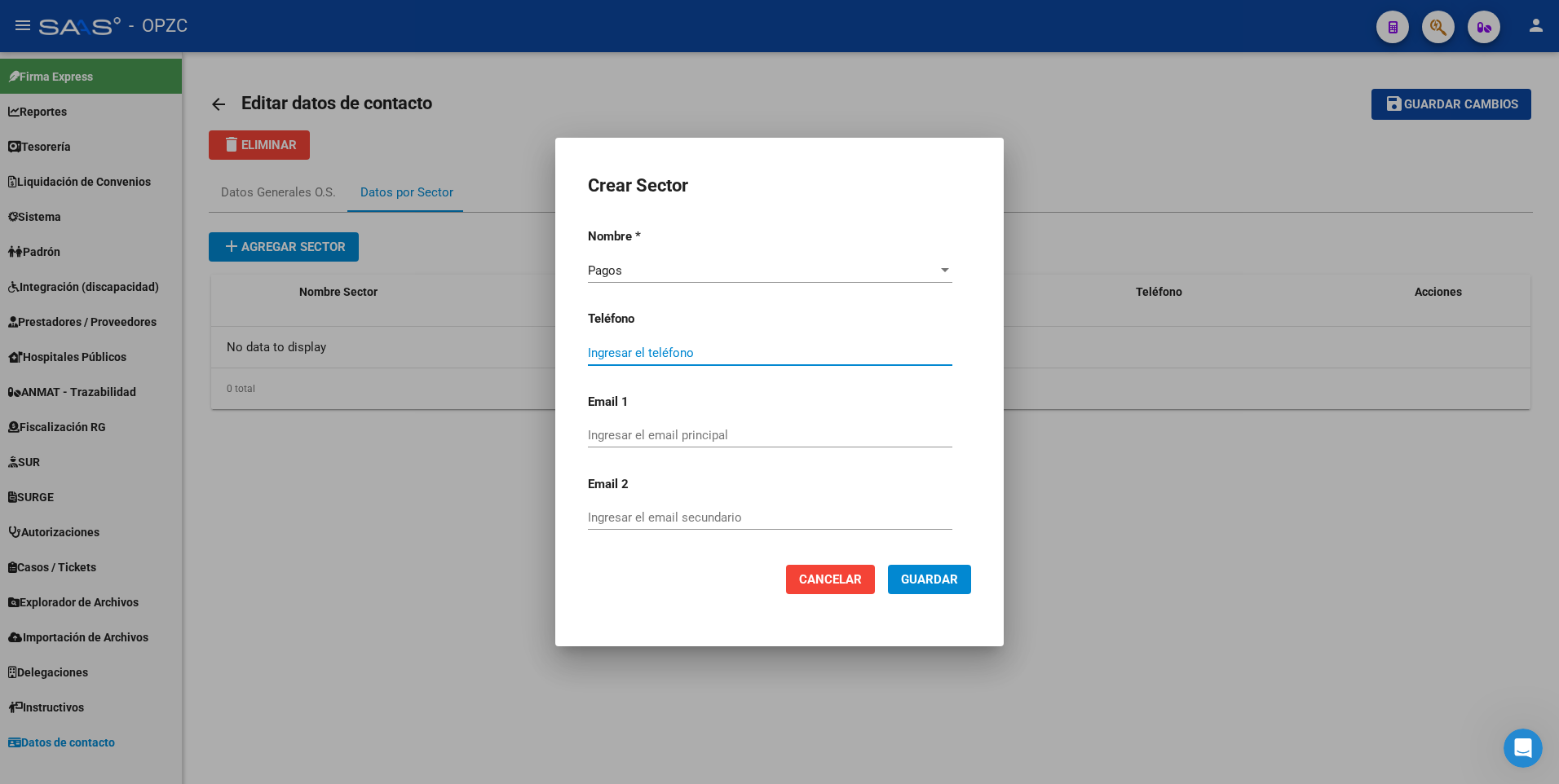 click on "Ingresar el teléfono" at bounding box center [770, 353] 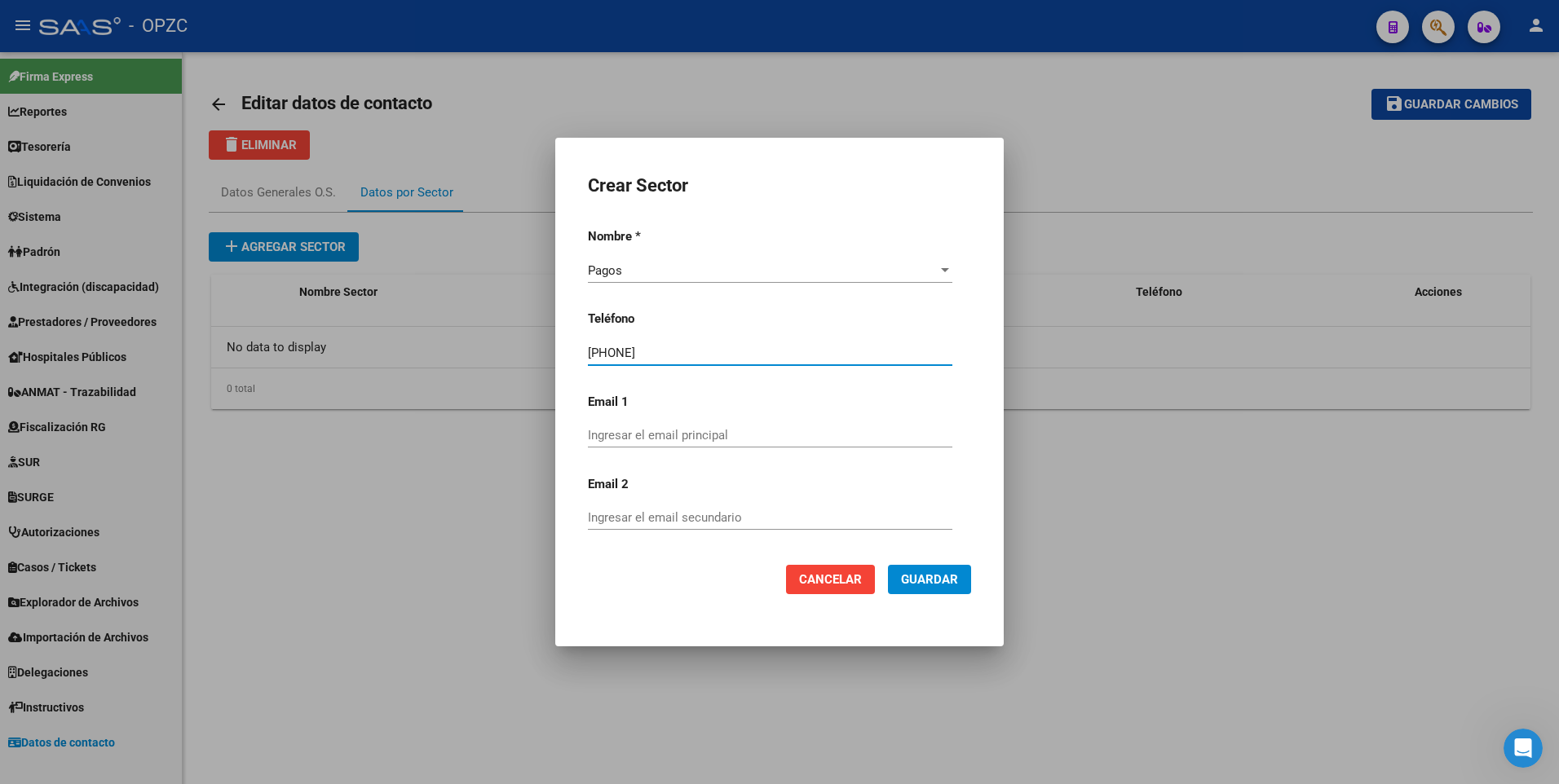 type on "[PHONE]" 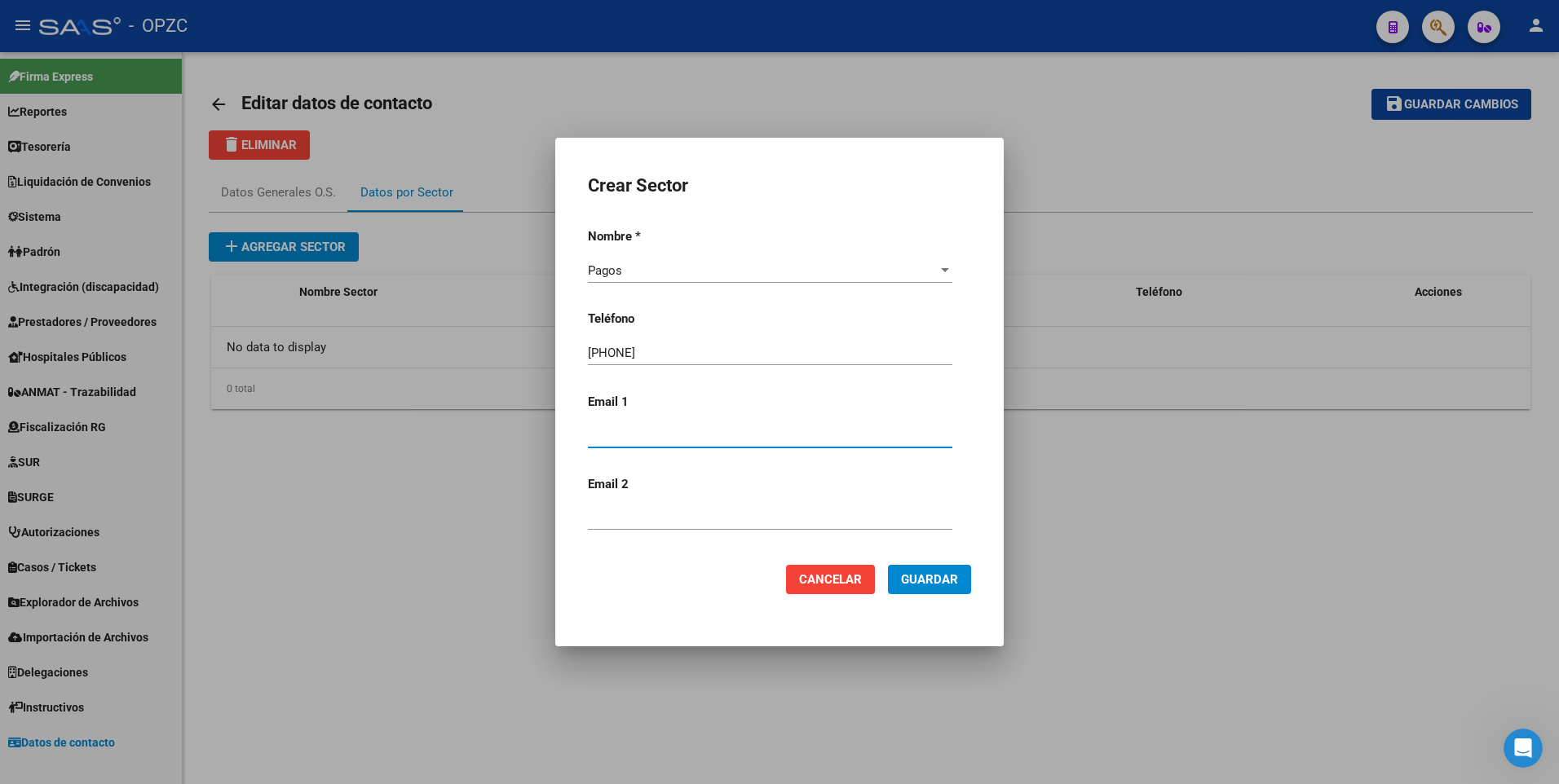 type on "[EMAIL]" 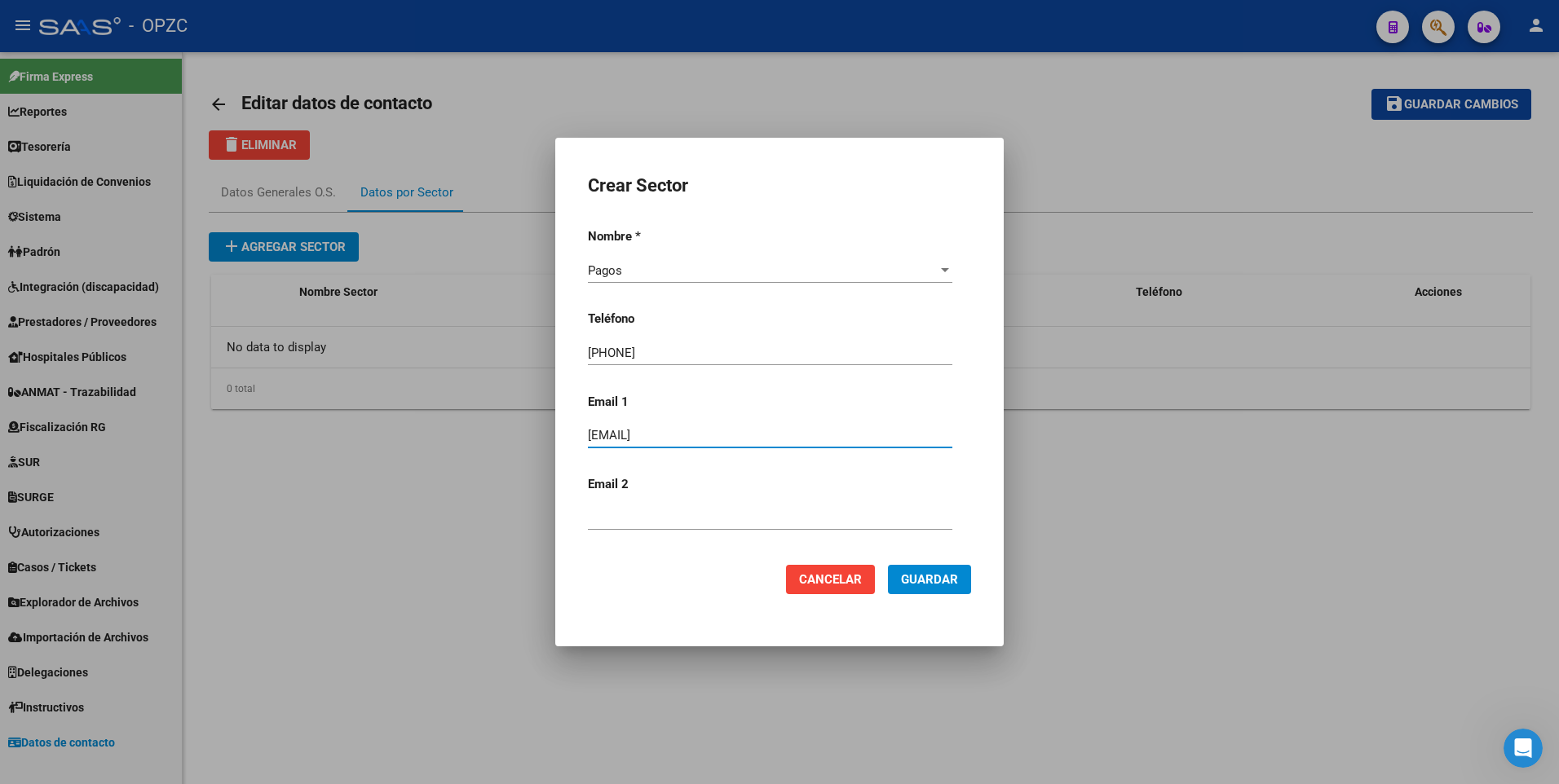 type on "[EMAIL]" 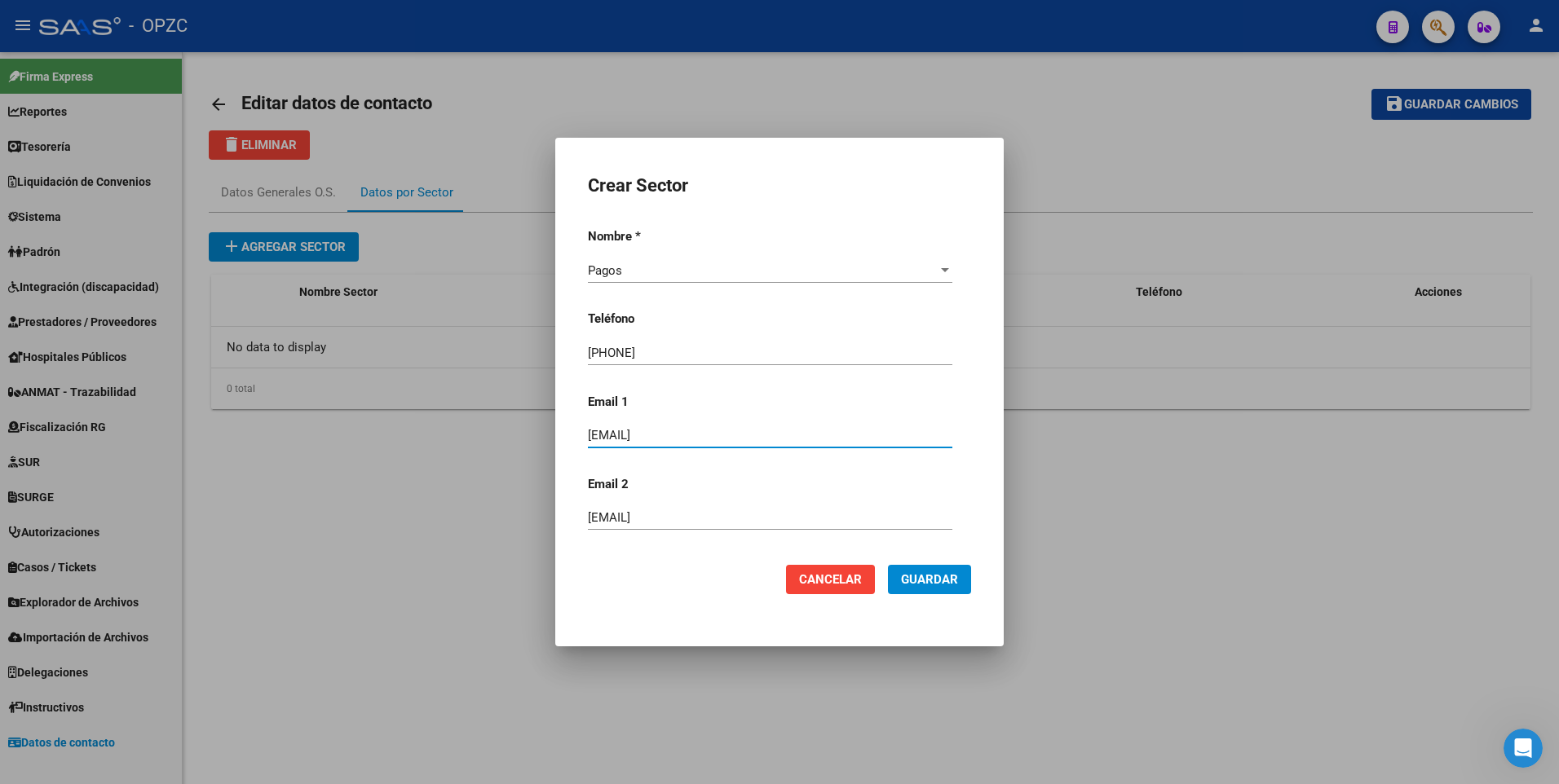 click on "Guardar" 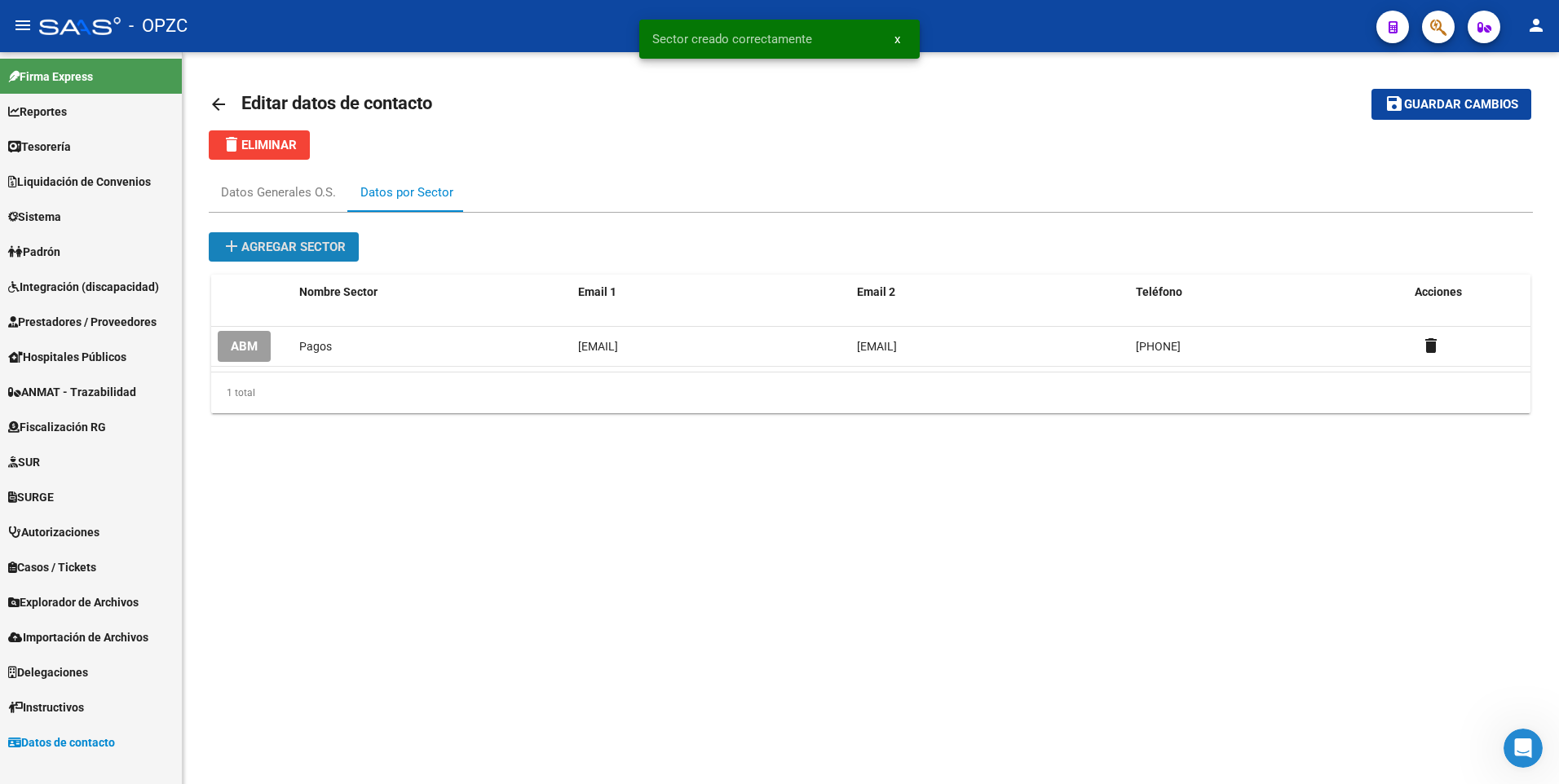 click on "add  Agregar sector" at bounding box center (284, 247) 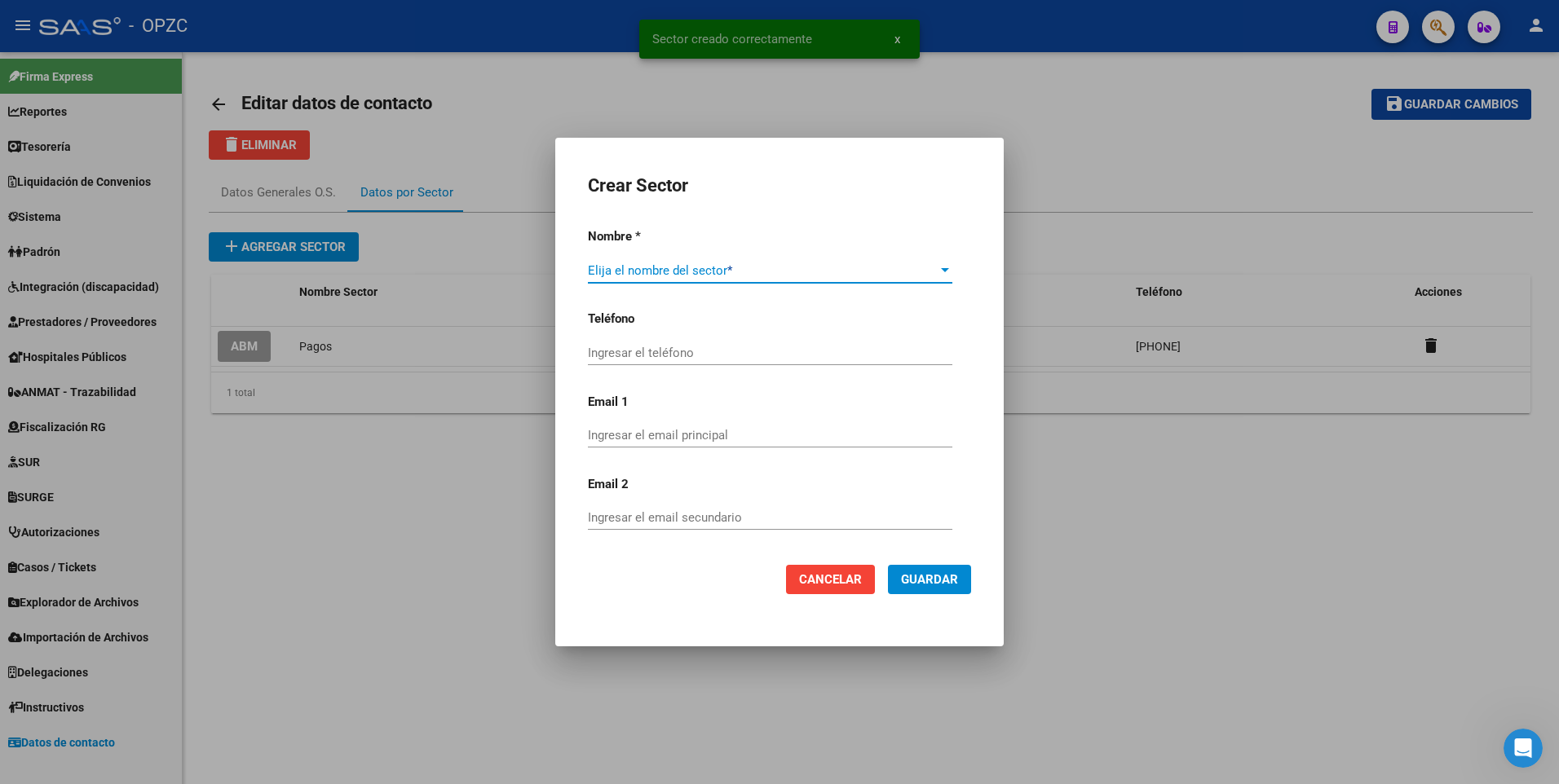 click at bounding box center (762, 271) 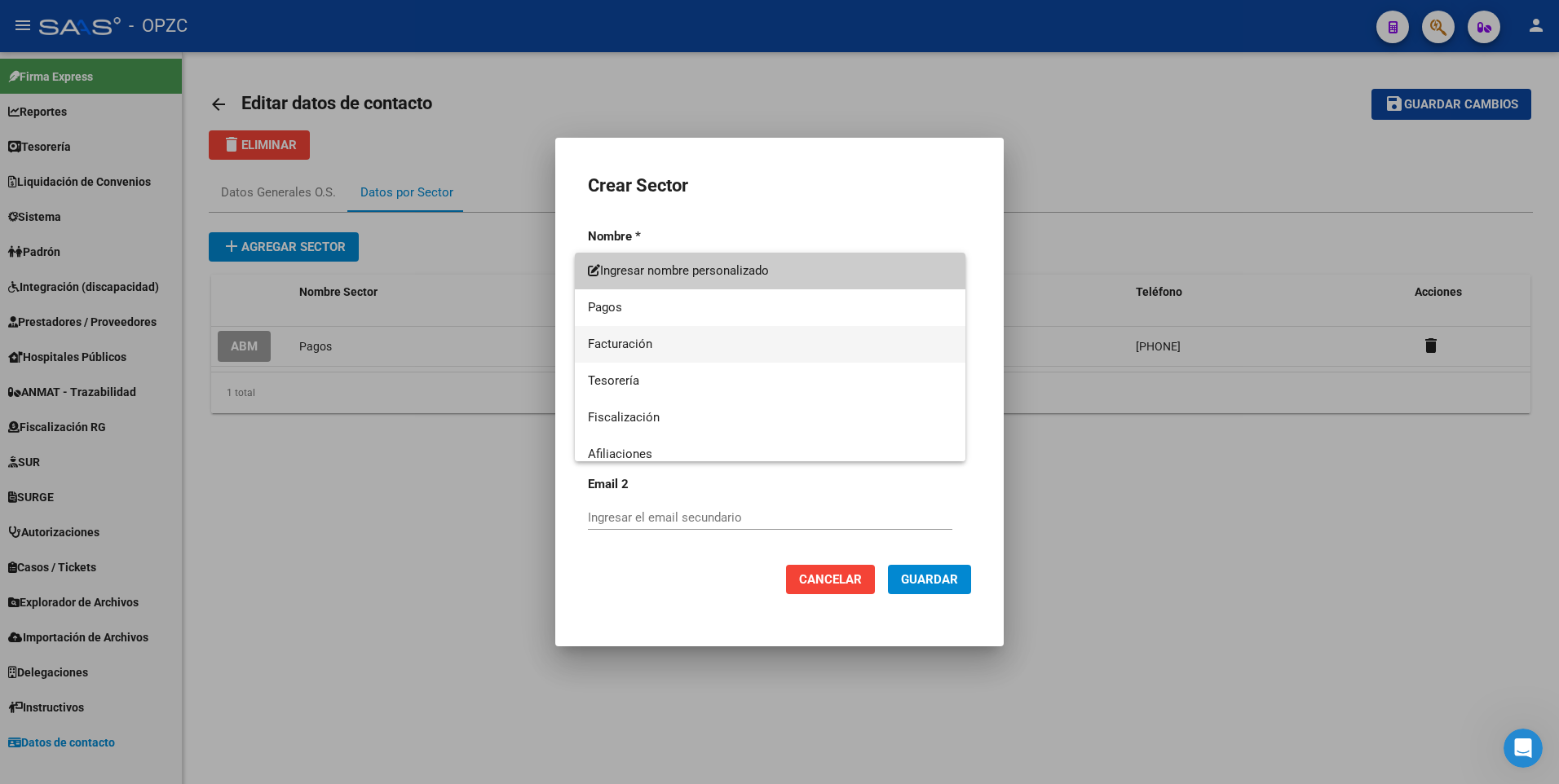 click on "Facturación" at bounding box center (770, 344) 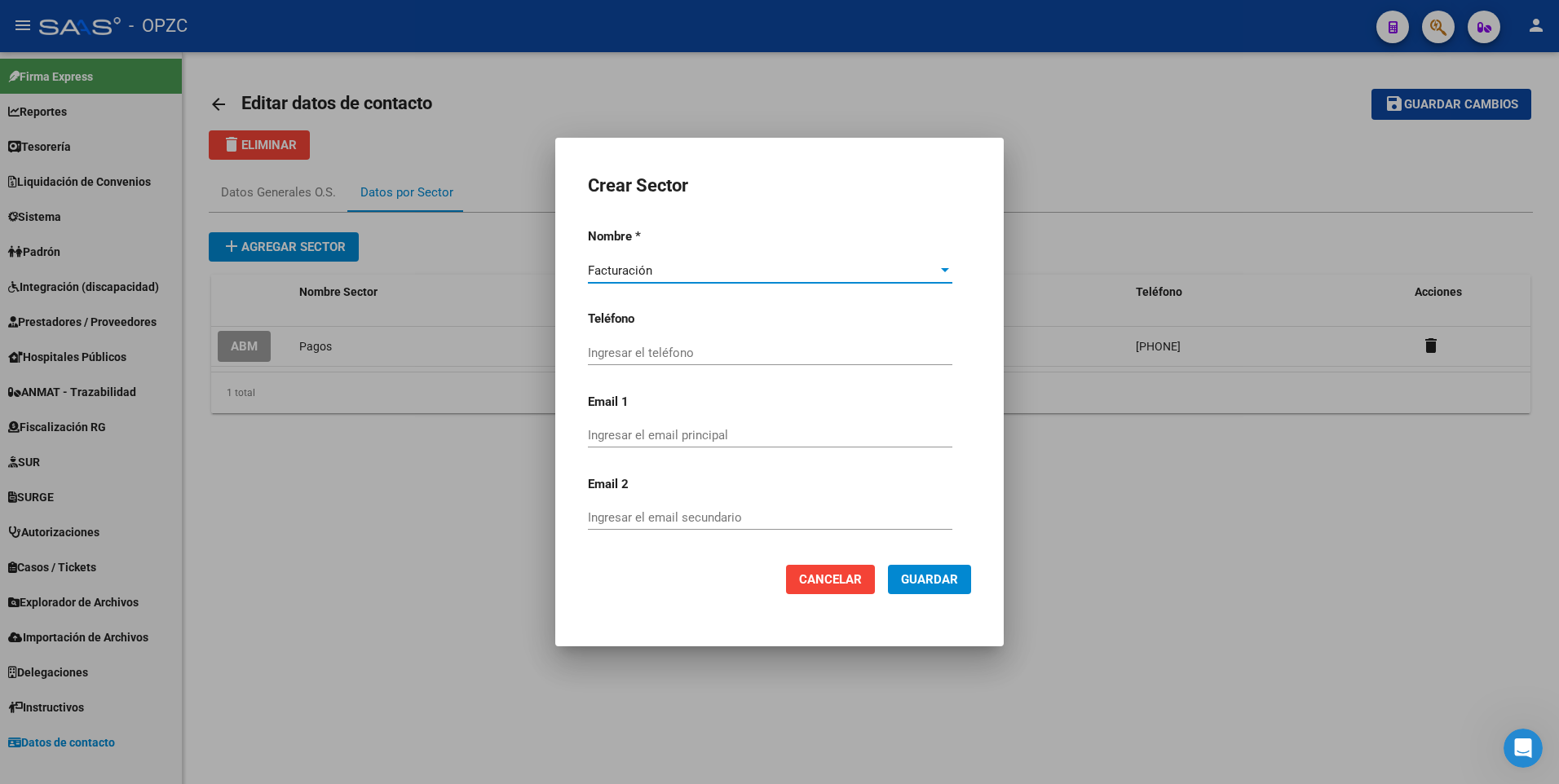 click on "Teléfono    Ingresar el teléfono" at bounding box center (780, 338) 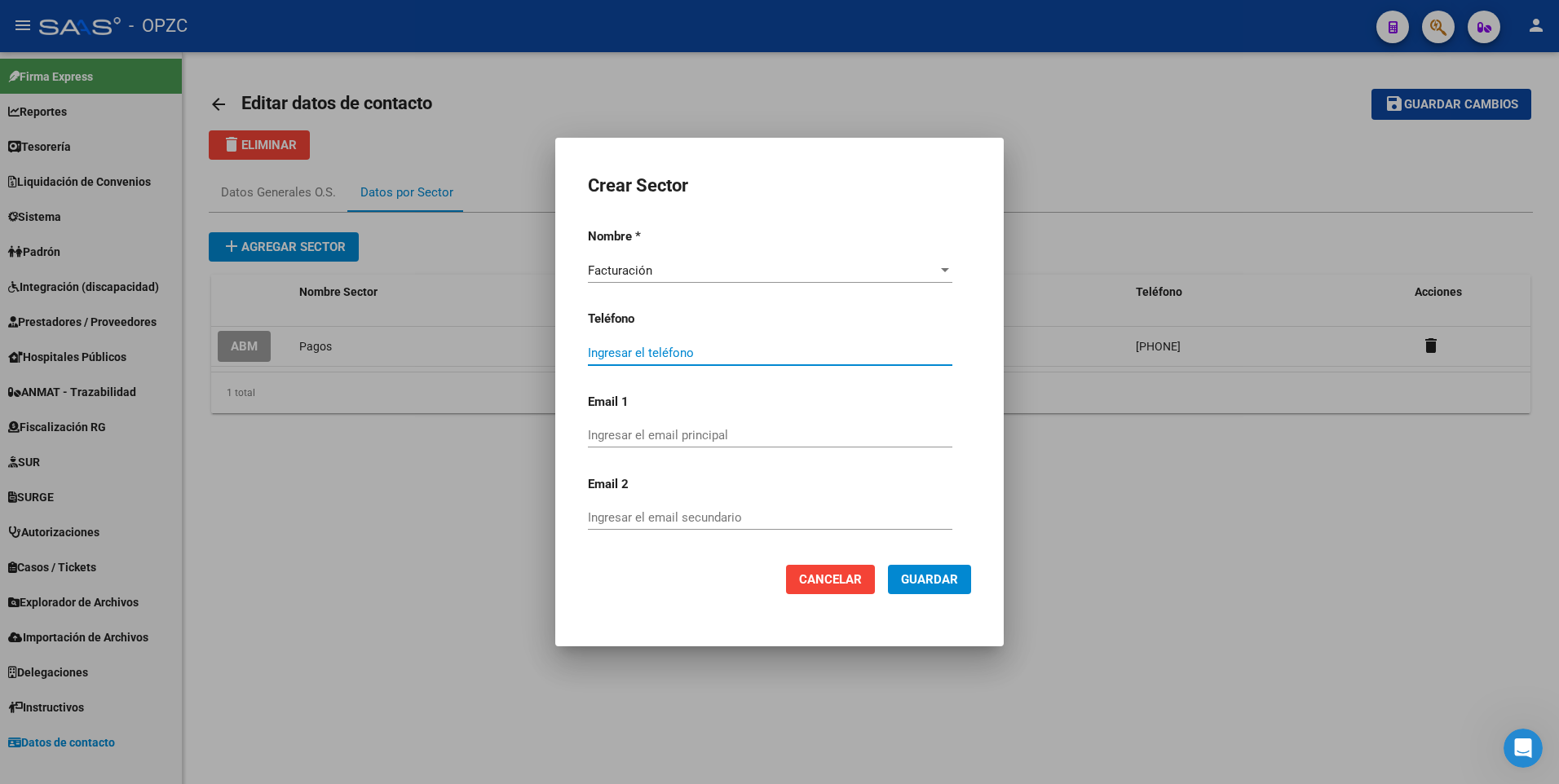 click on "Ingresar el teléfono" at bounding box center [770, 353] 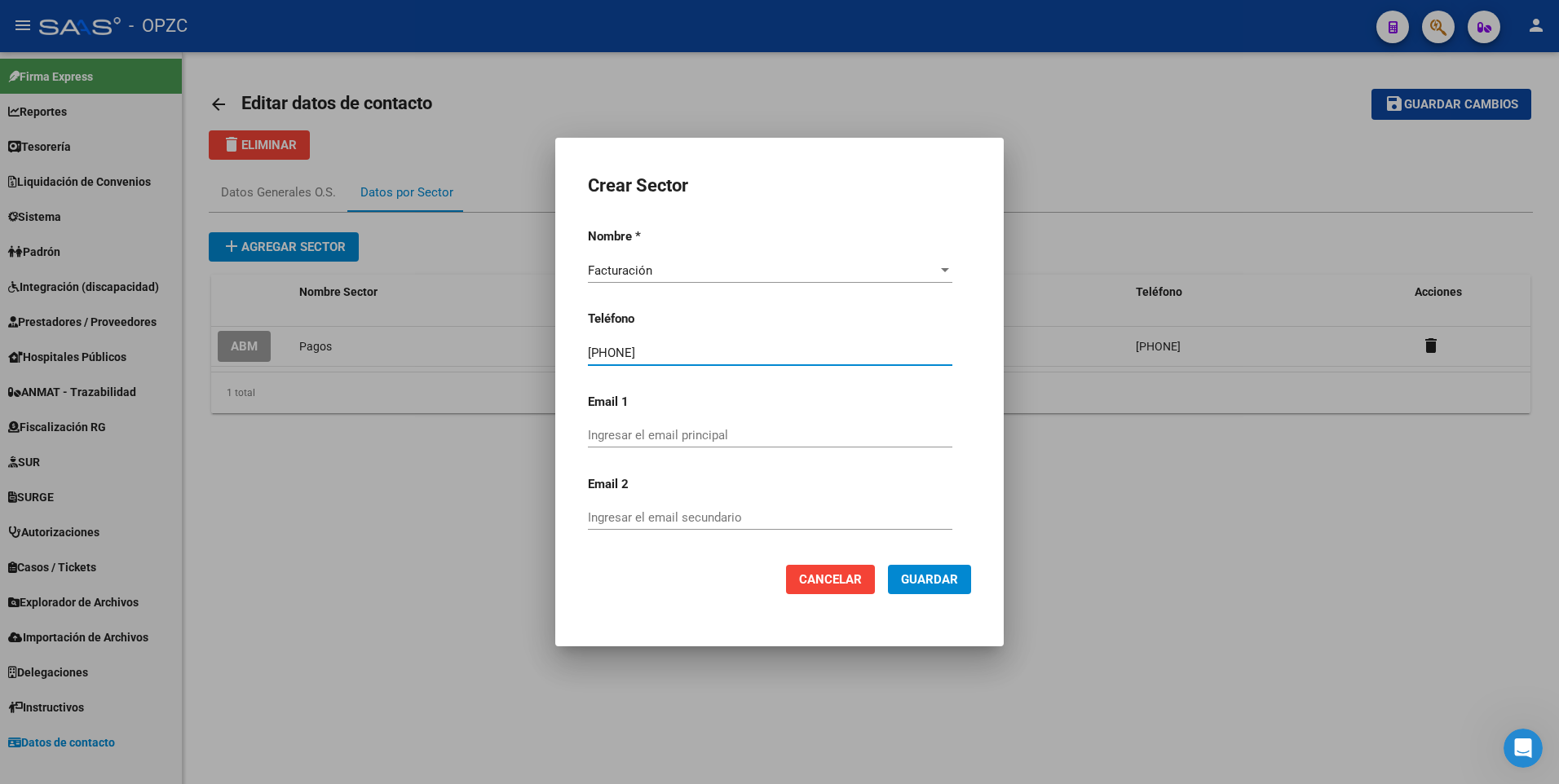 type on "[PHONE]" 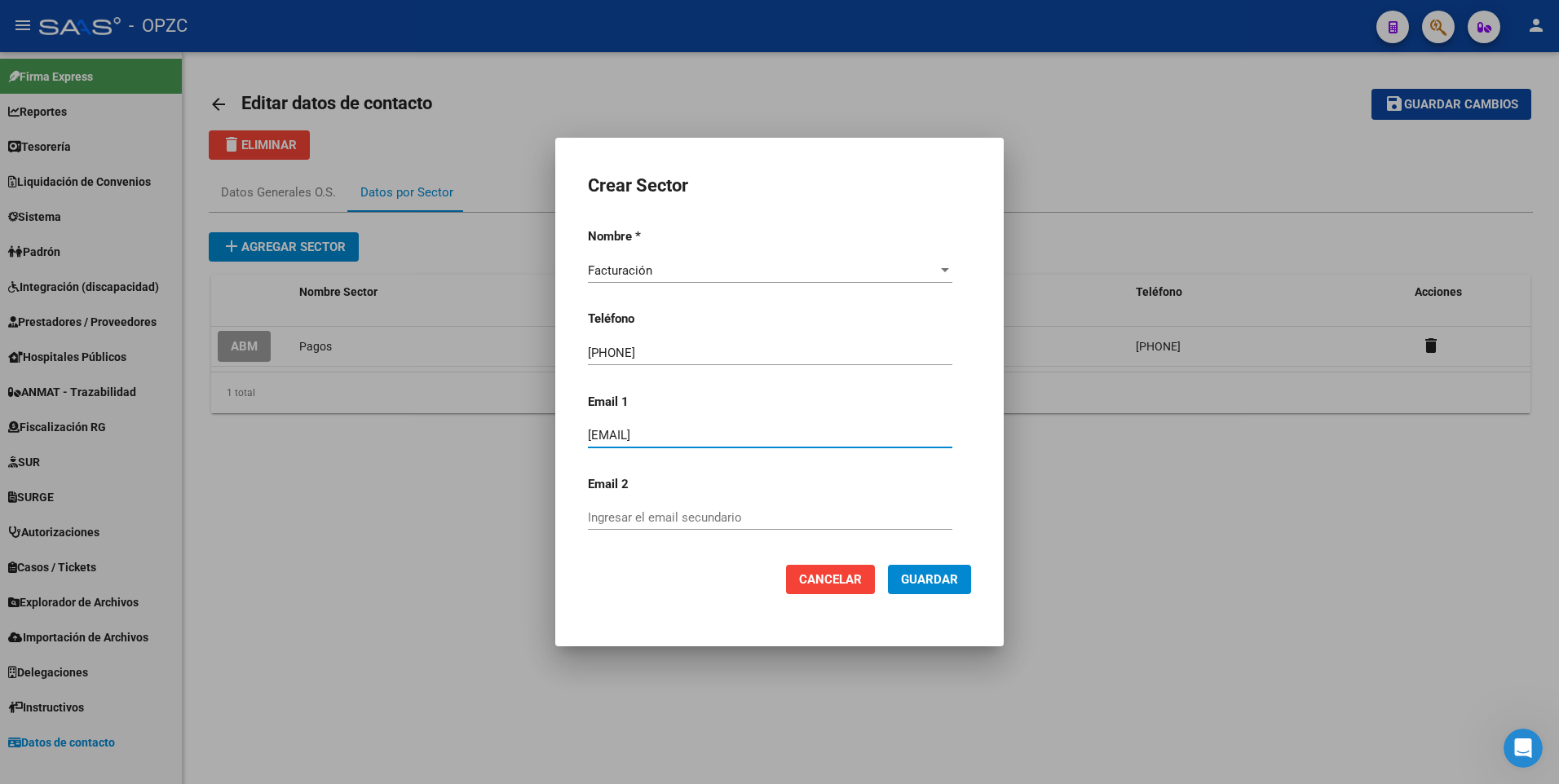 type on "[EMAIL]" 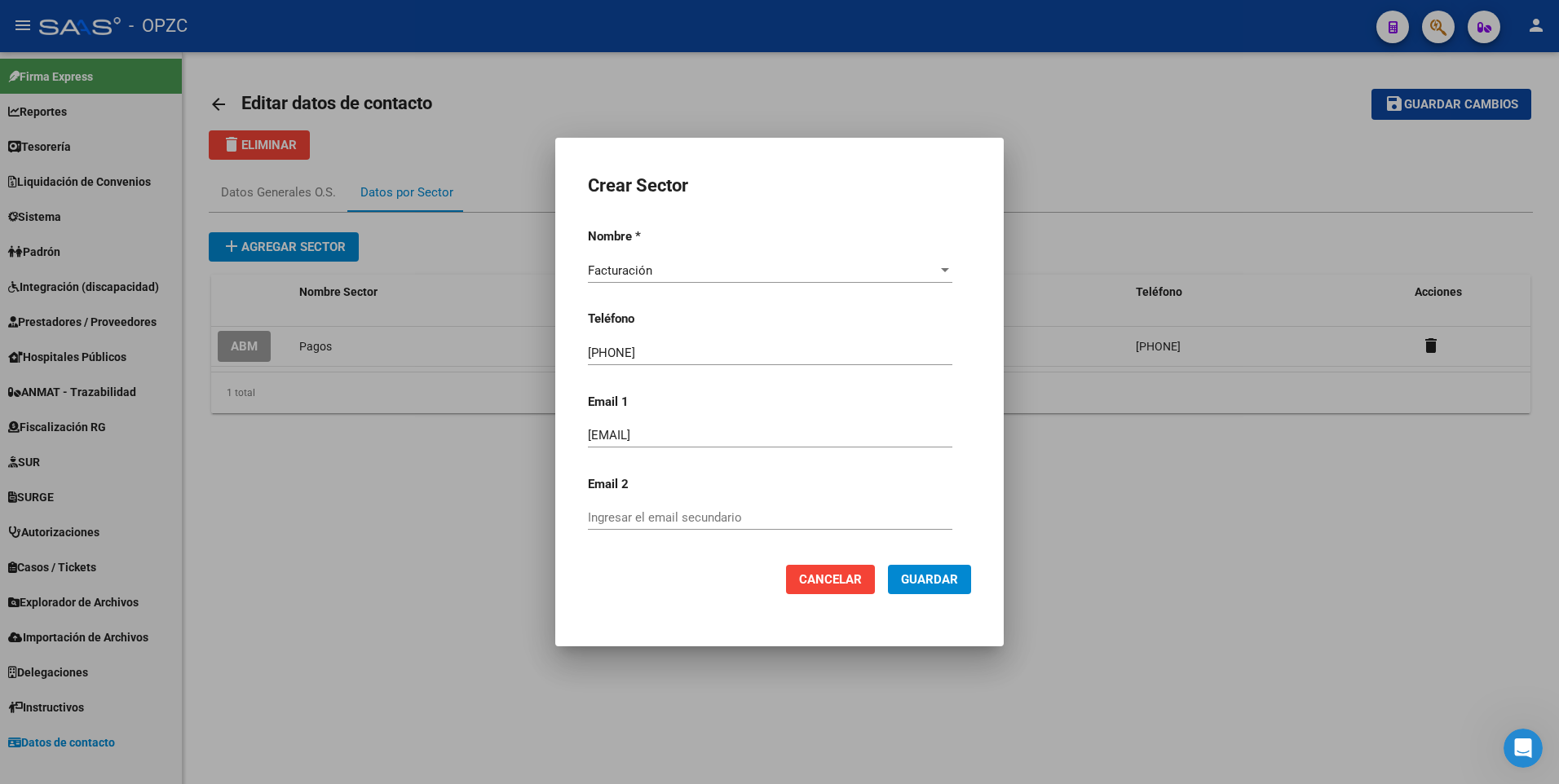 drag, startPoint x: 680, startPoint y: 506, endPoint x: 374, endPoint y: 273, distance: 384.6102 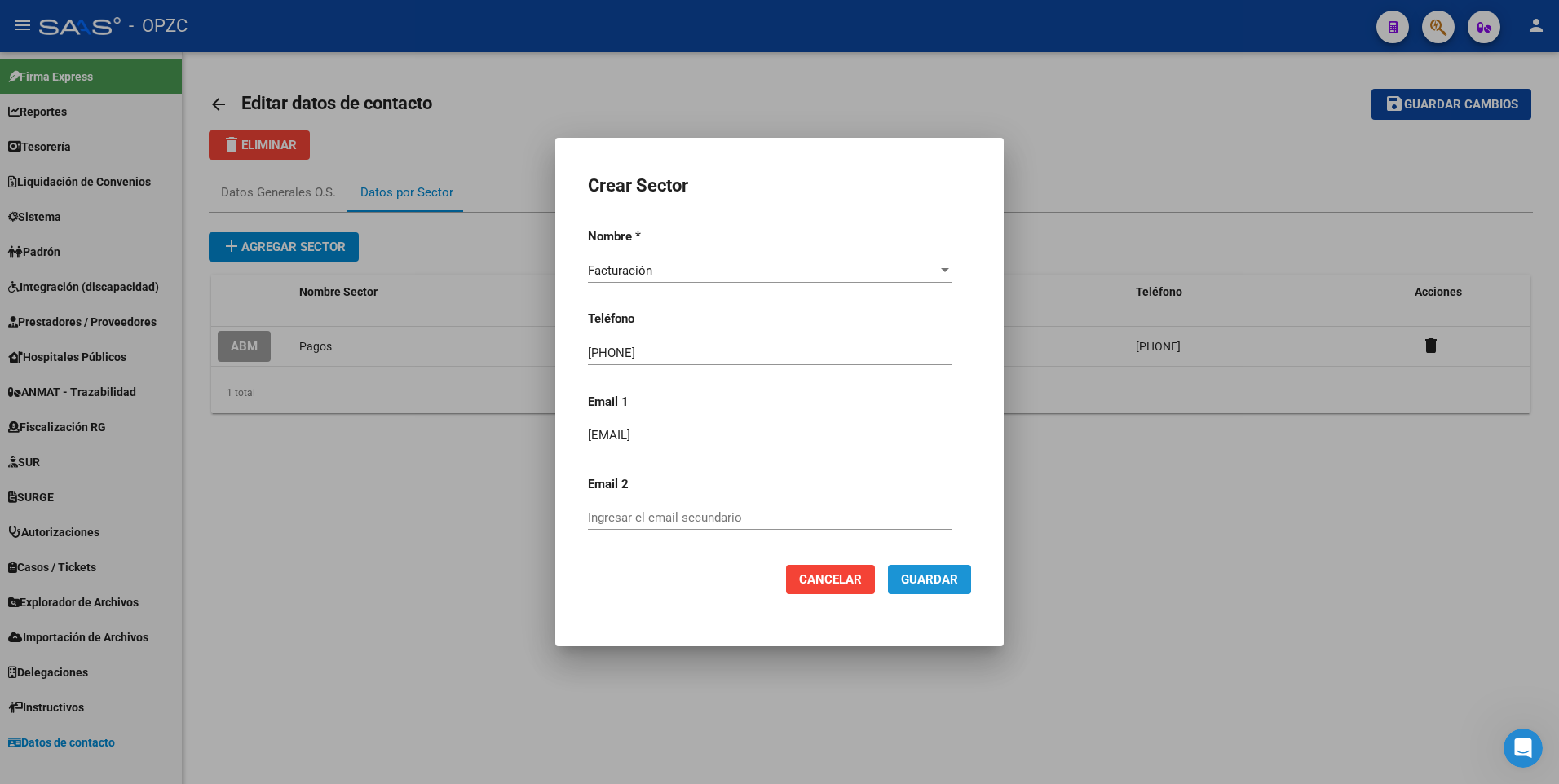 click on "Guardar" 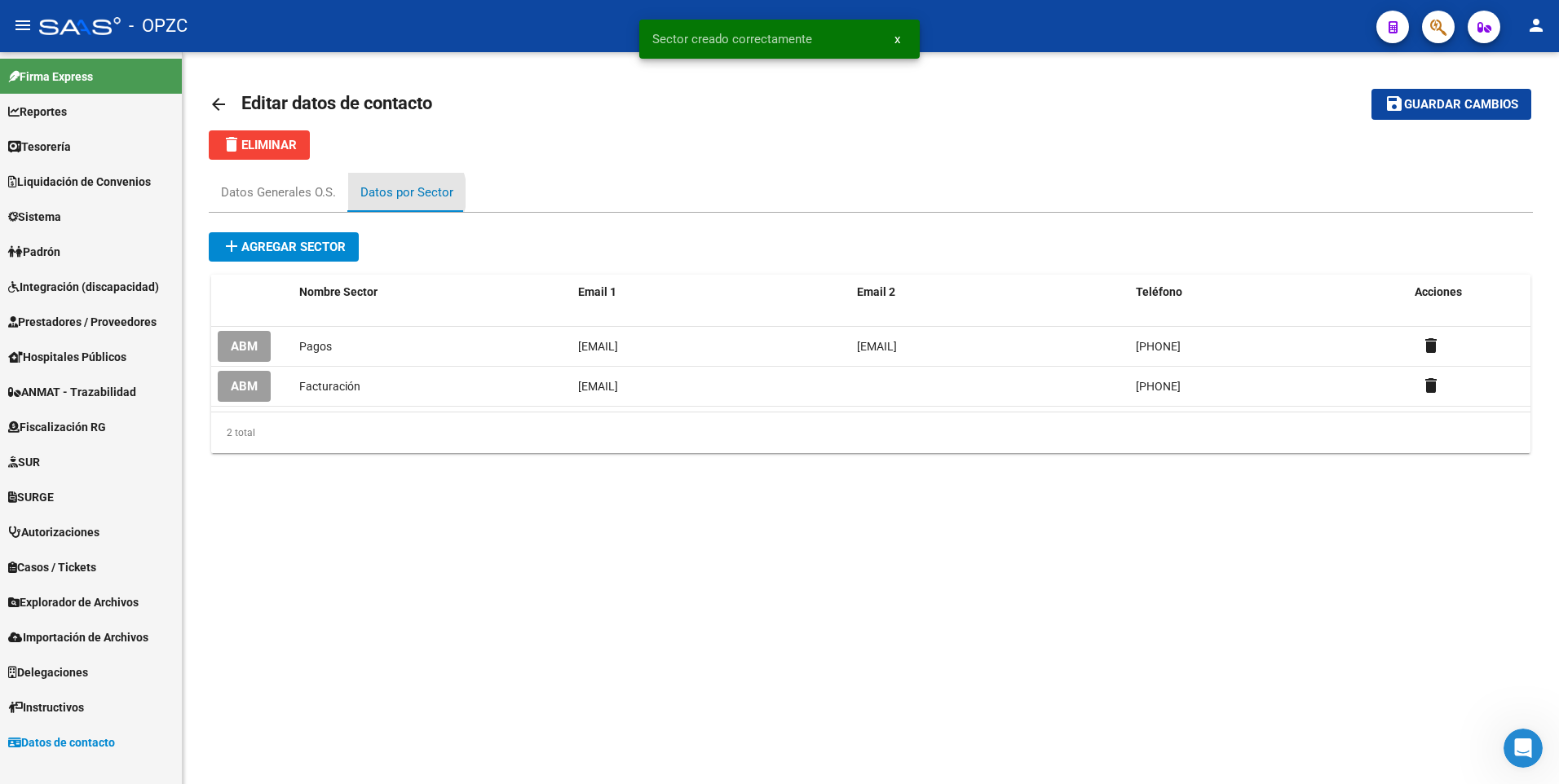 click on "Datos por Sector" at bounding box center (407, 192) 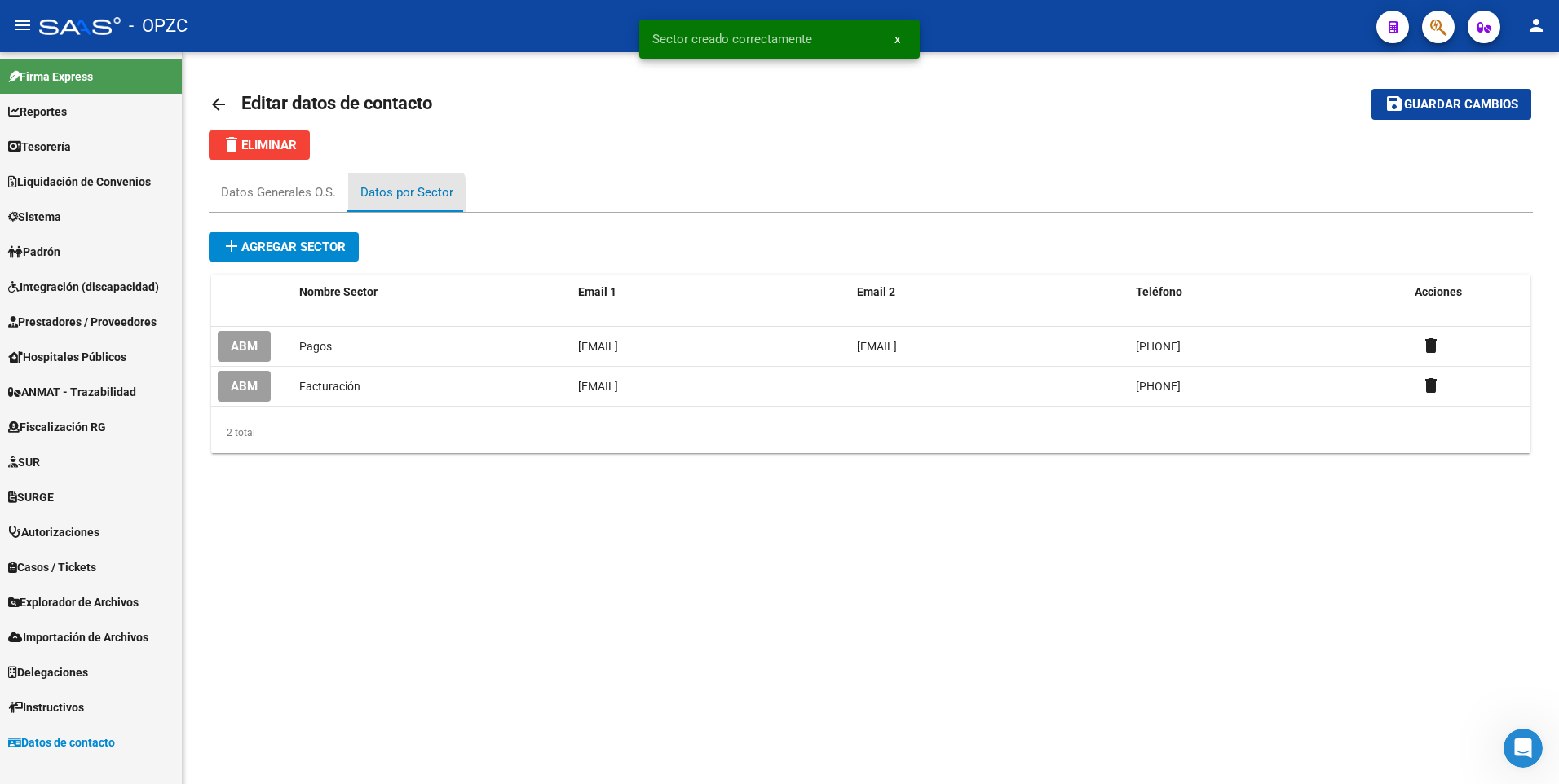 click on "Datos por Sector" at bounding box center (407, 192) 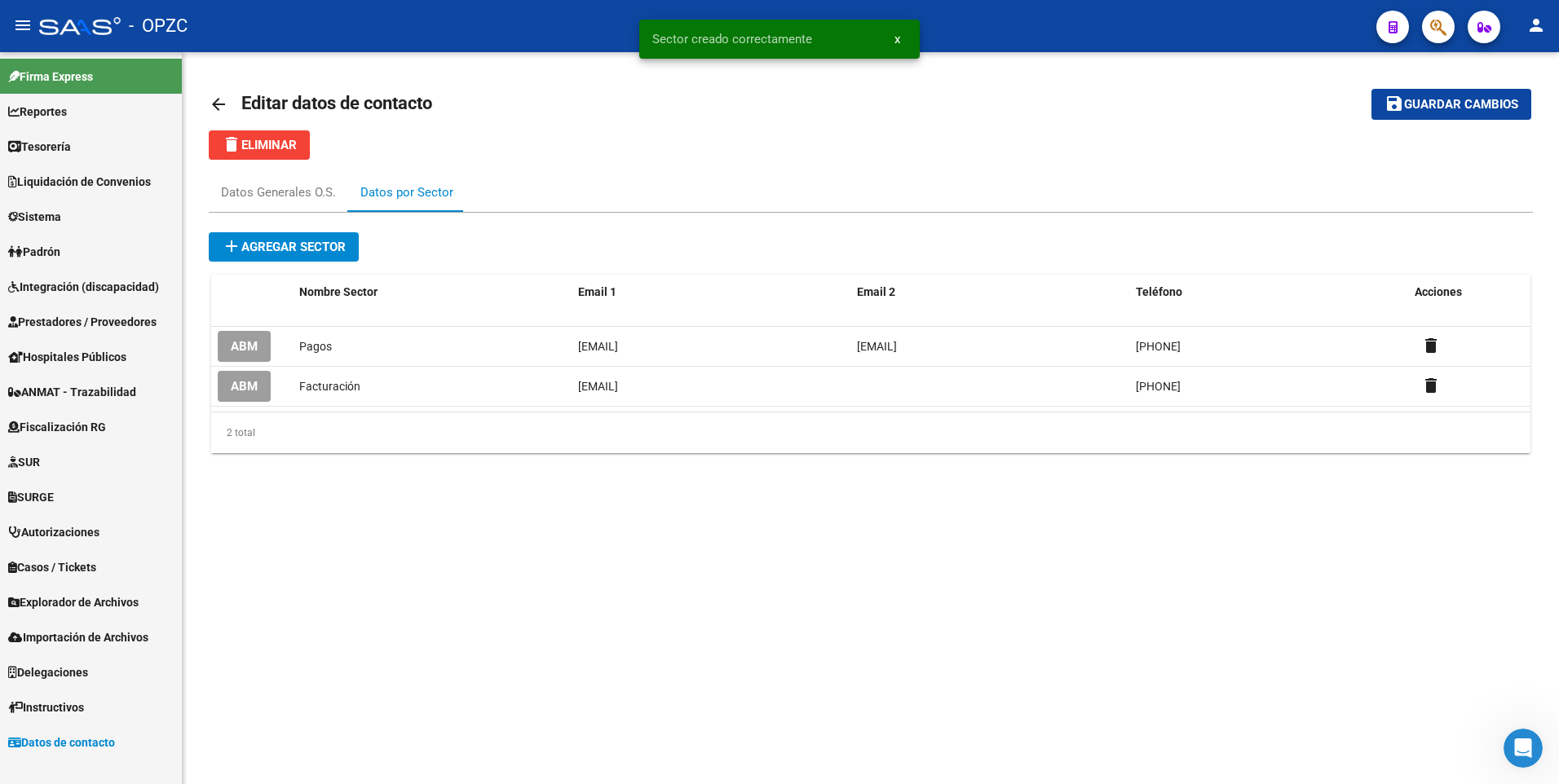 click on "add  Agregar sector" at bounding box center (284, 247) 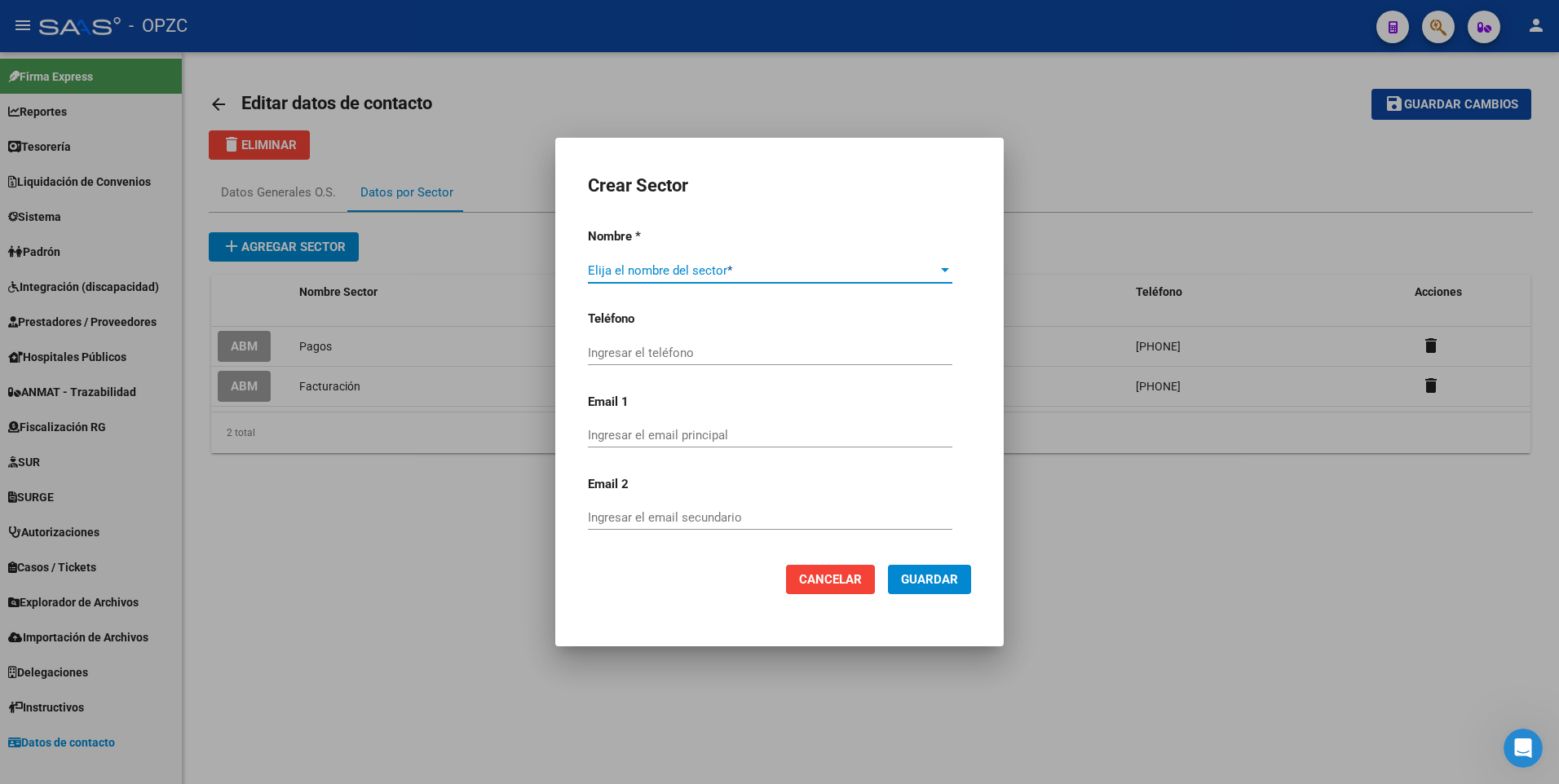 click at bounding box center (762, 271) 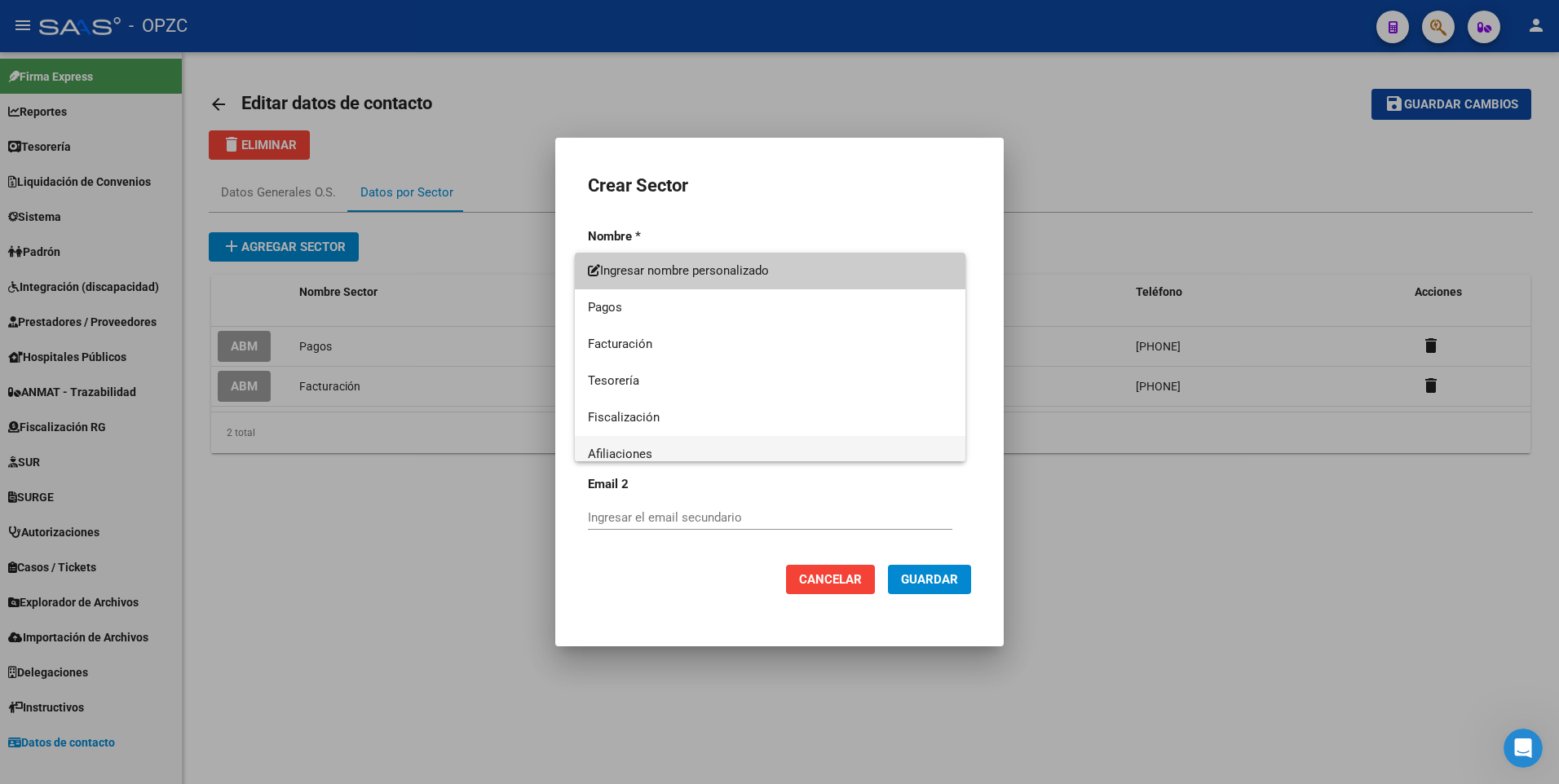 click on "Afiliaciones" at bounding box center [770, 454] 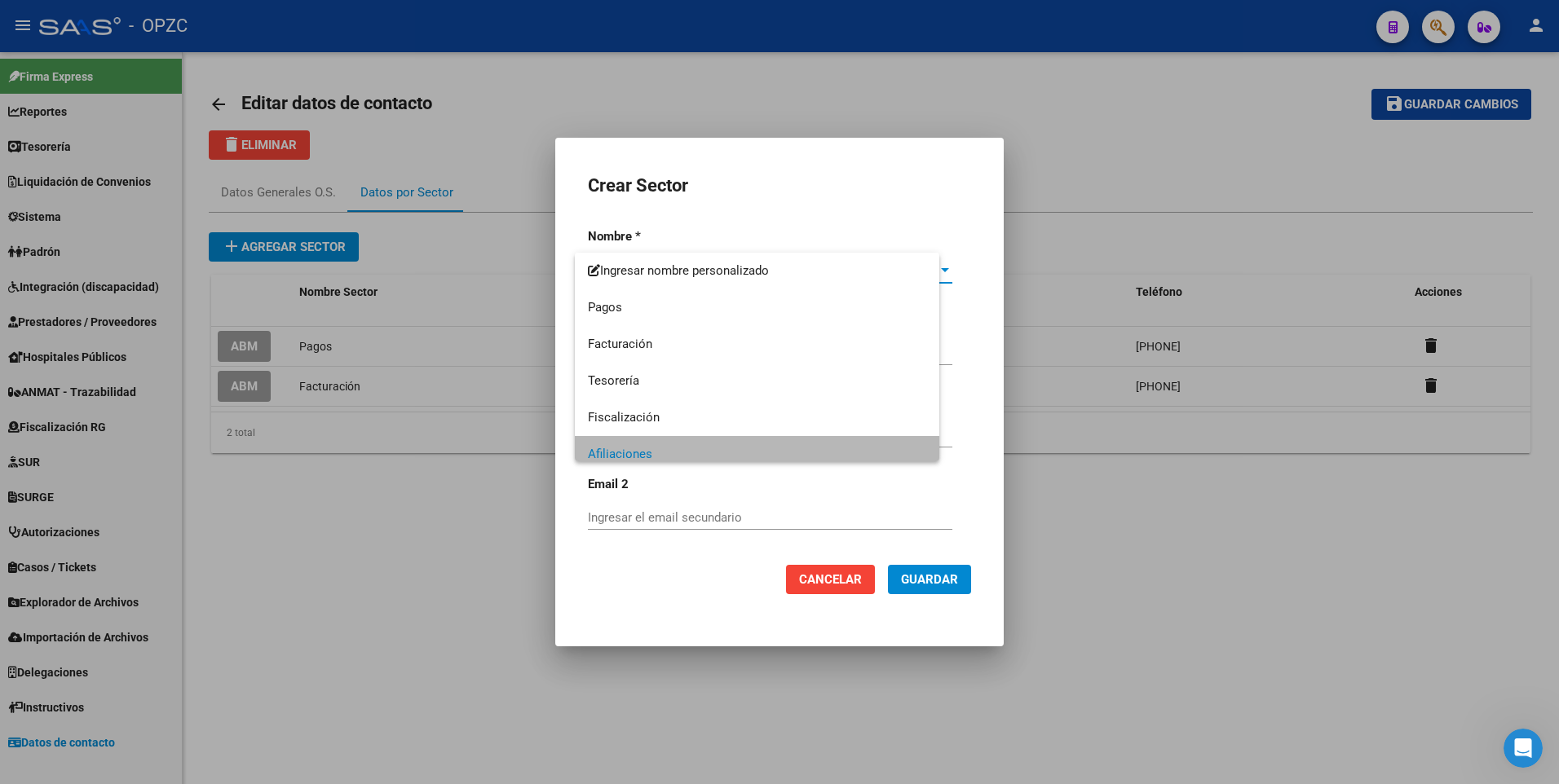 scroll, scrollTop: 11, scrollLeft: 0, axis: vertical 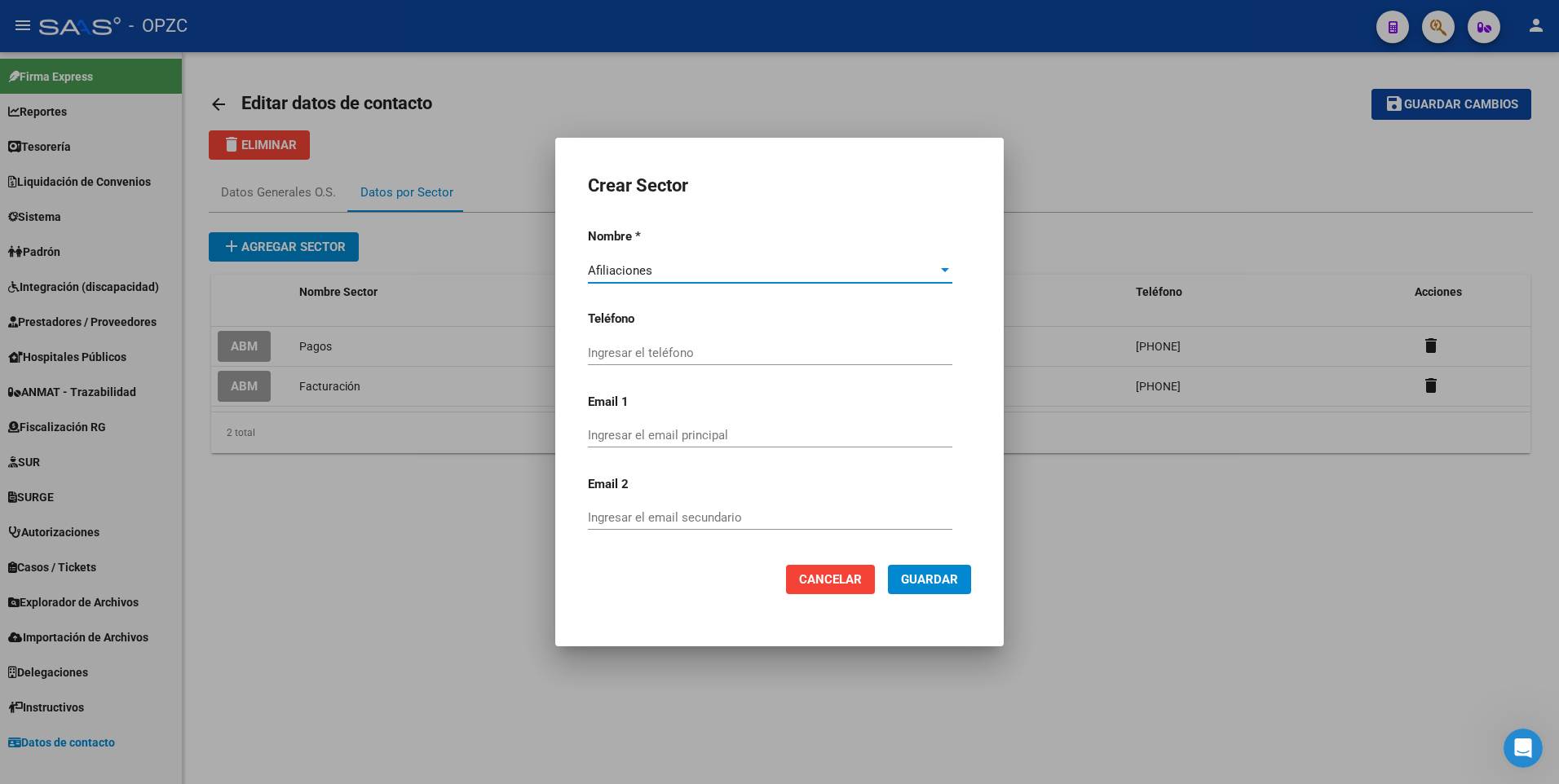 click on "Ingresar el teléfono" at bounding box center [770, 353] 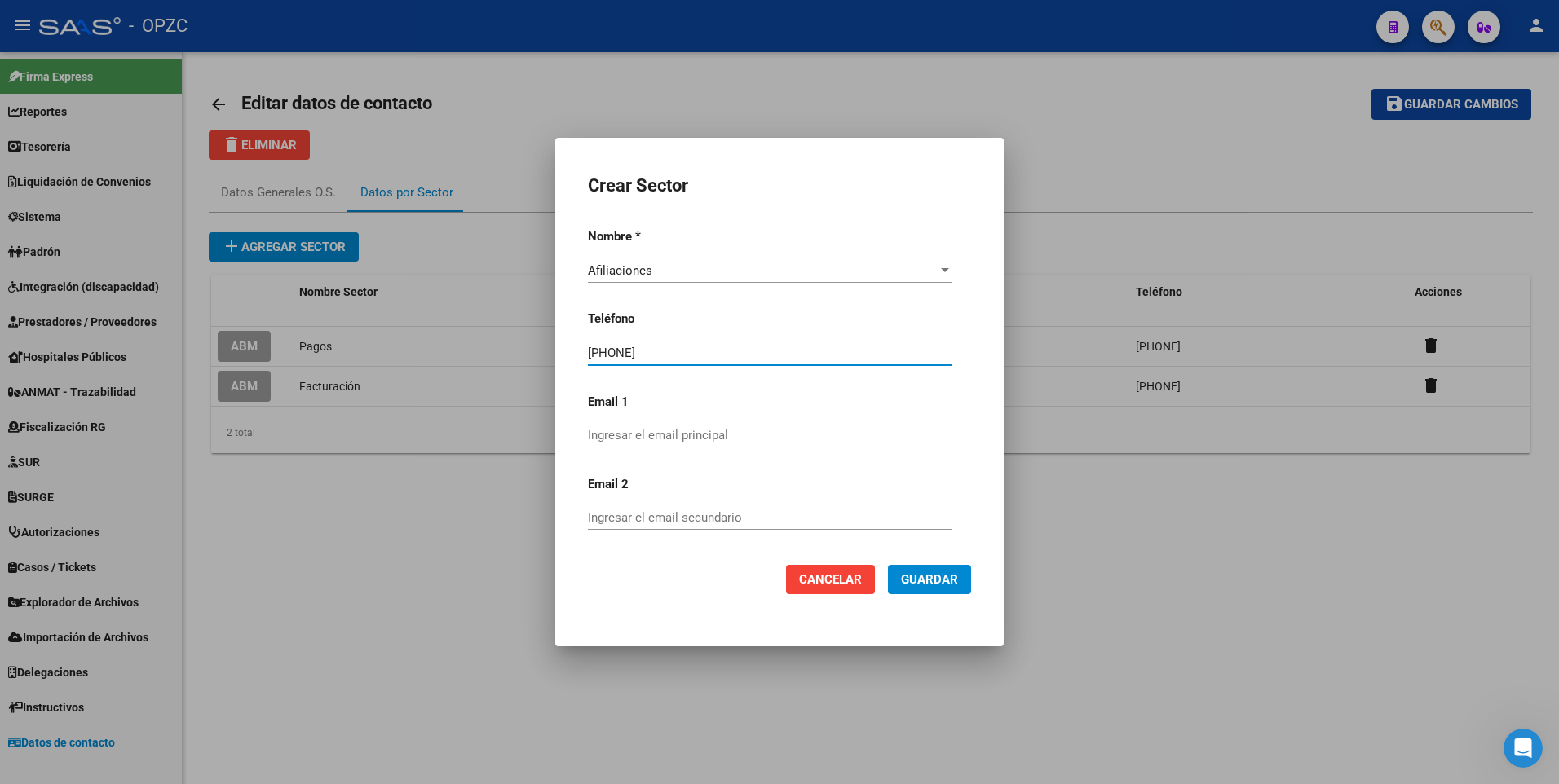 type on "[PHONE]" 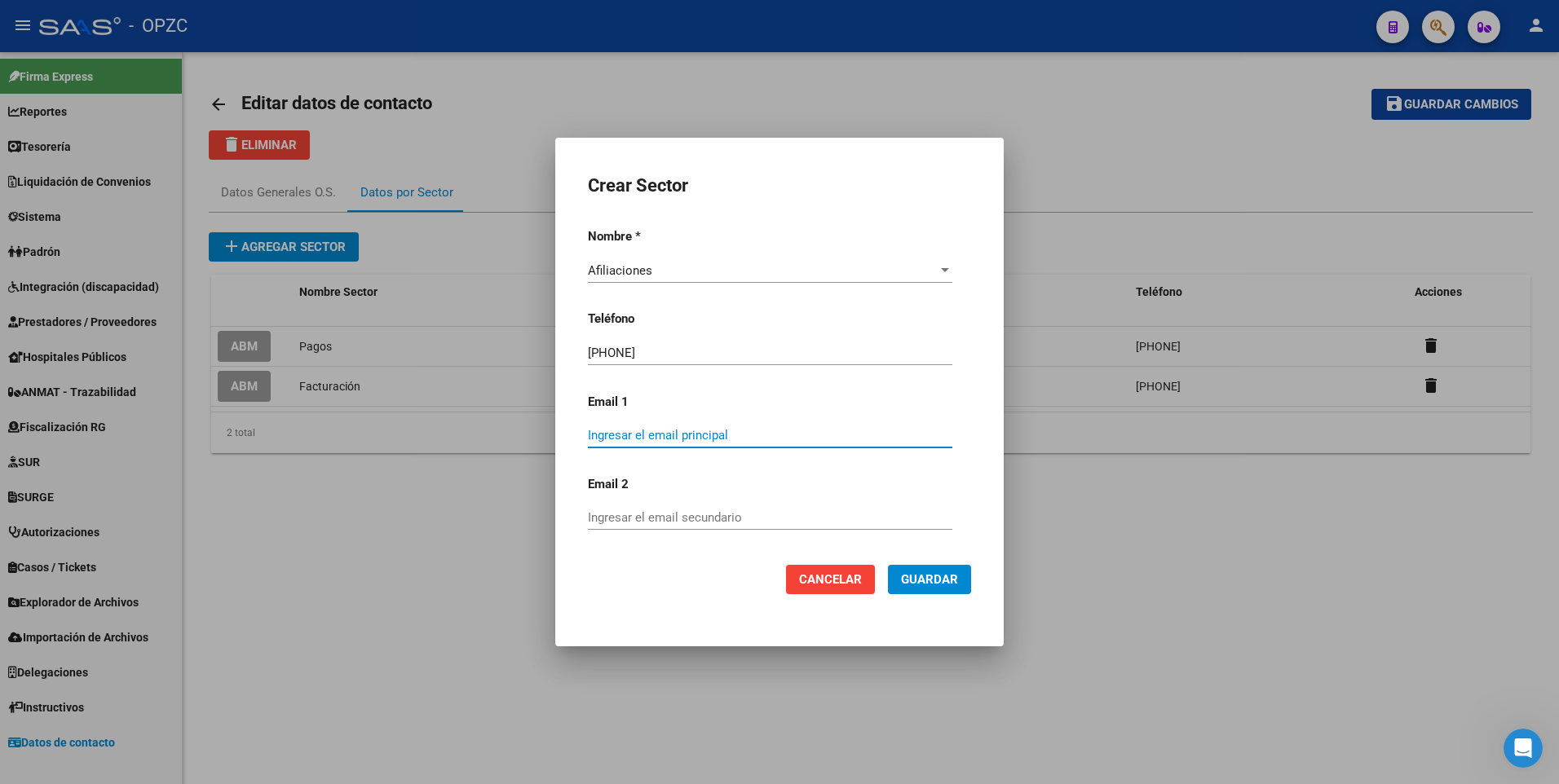 click on "Ingresar el email principal" at bounding box center (770, 435) 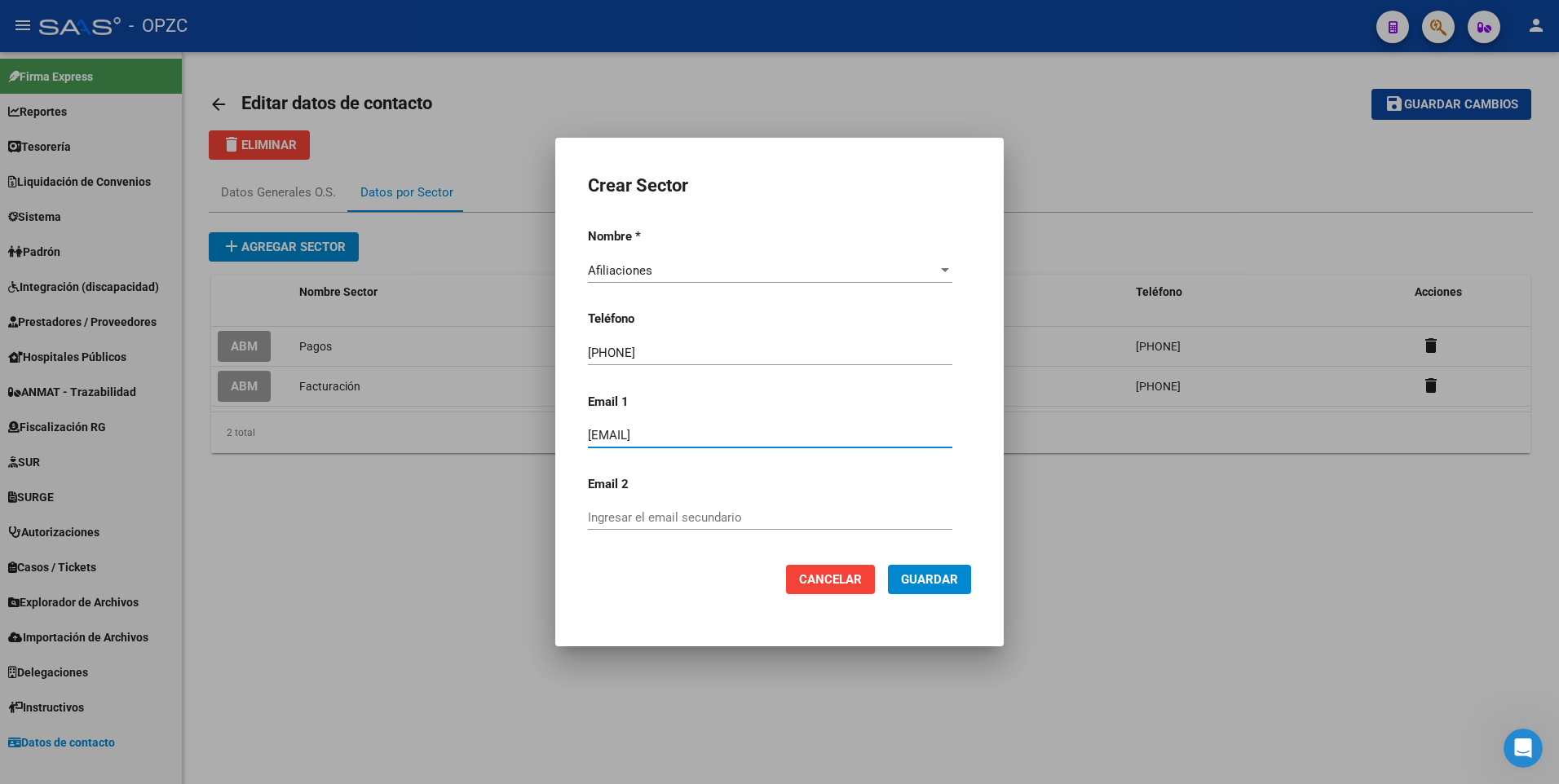 type on "[EMAIL]" 